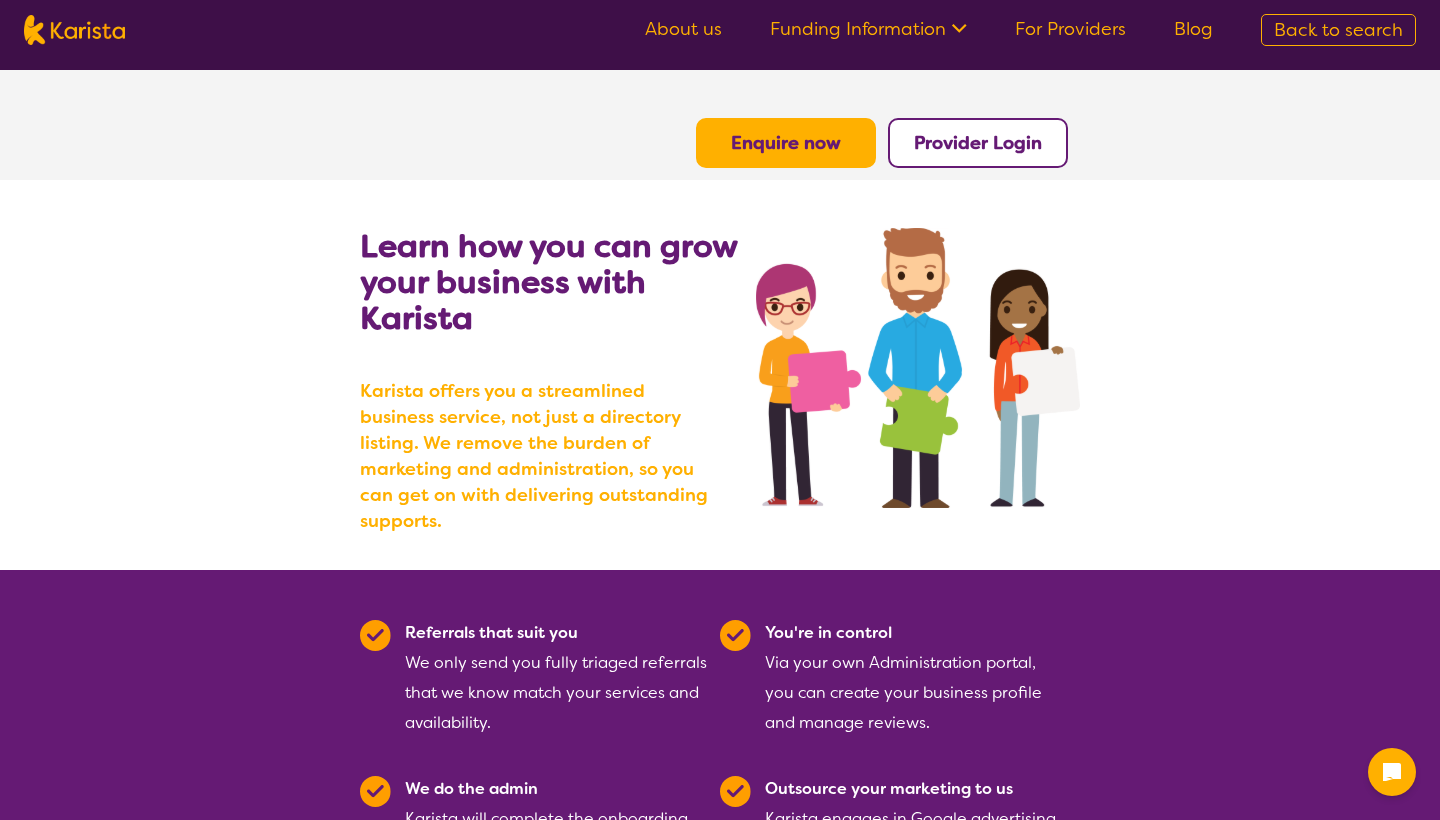 scroll, scrollTop: 0, scrollLeft: 0, axis: both 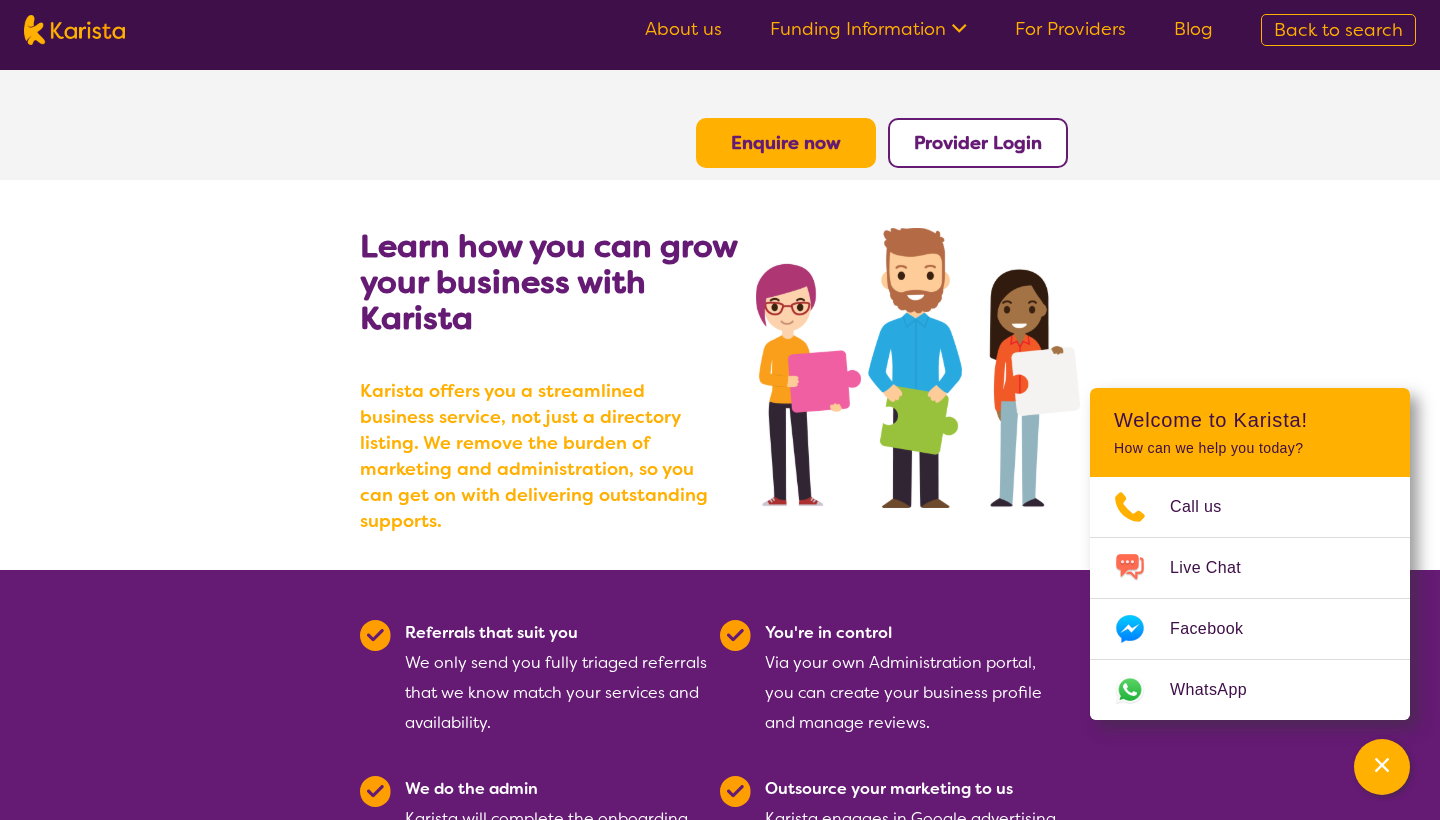click on "For Providers" at bounding box center [1070, 29] 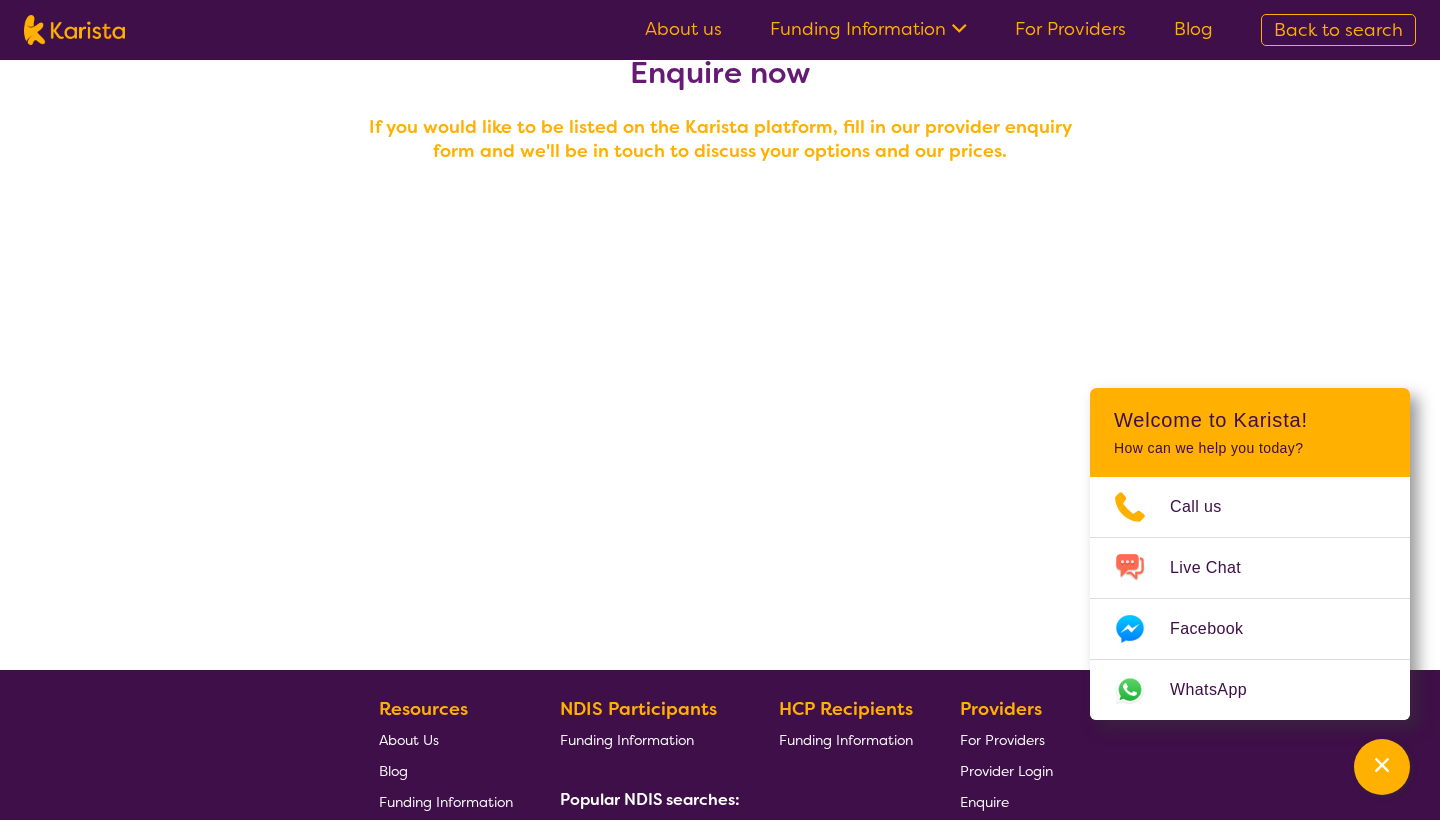 scroll, scrollTop: 54, scrollLeft: 0, axis: vertical 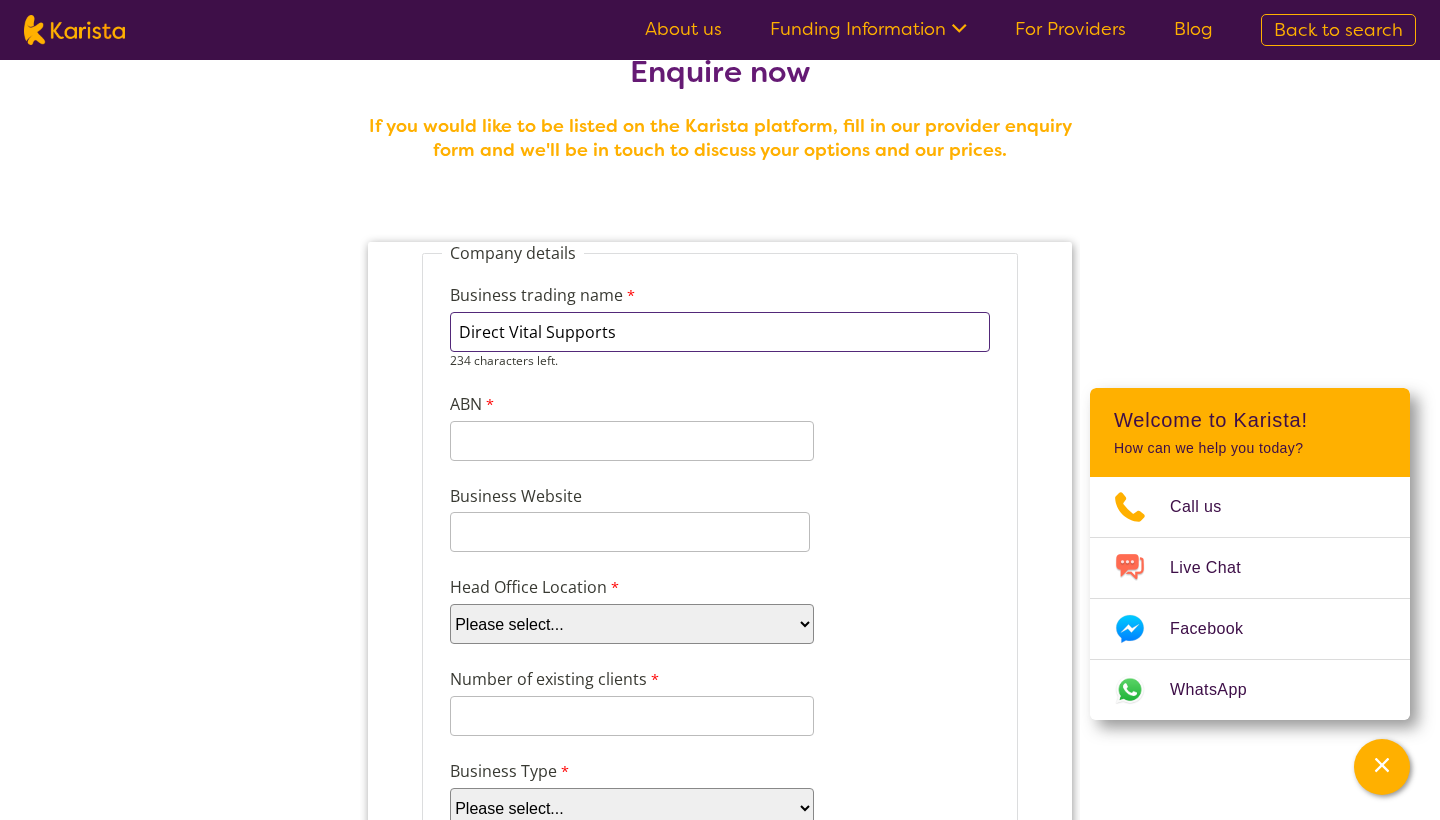 type on "Direct Vital Supports" 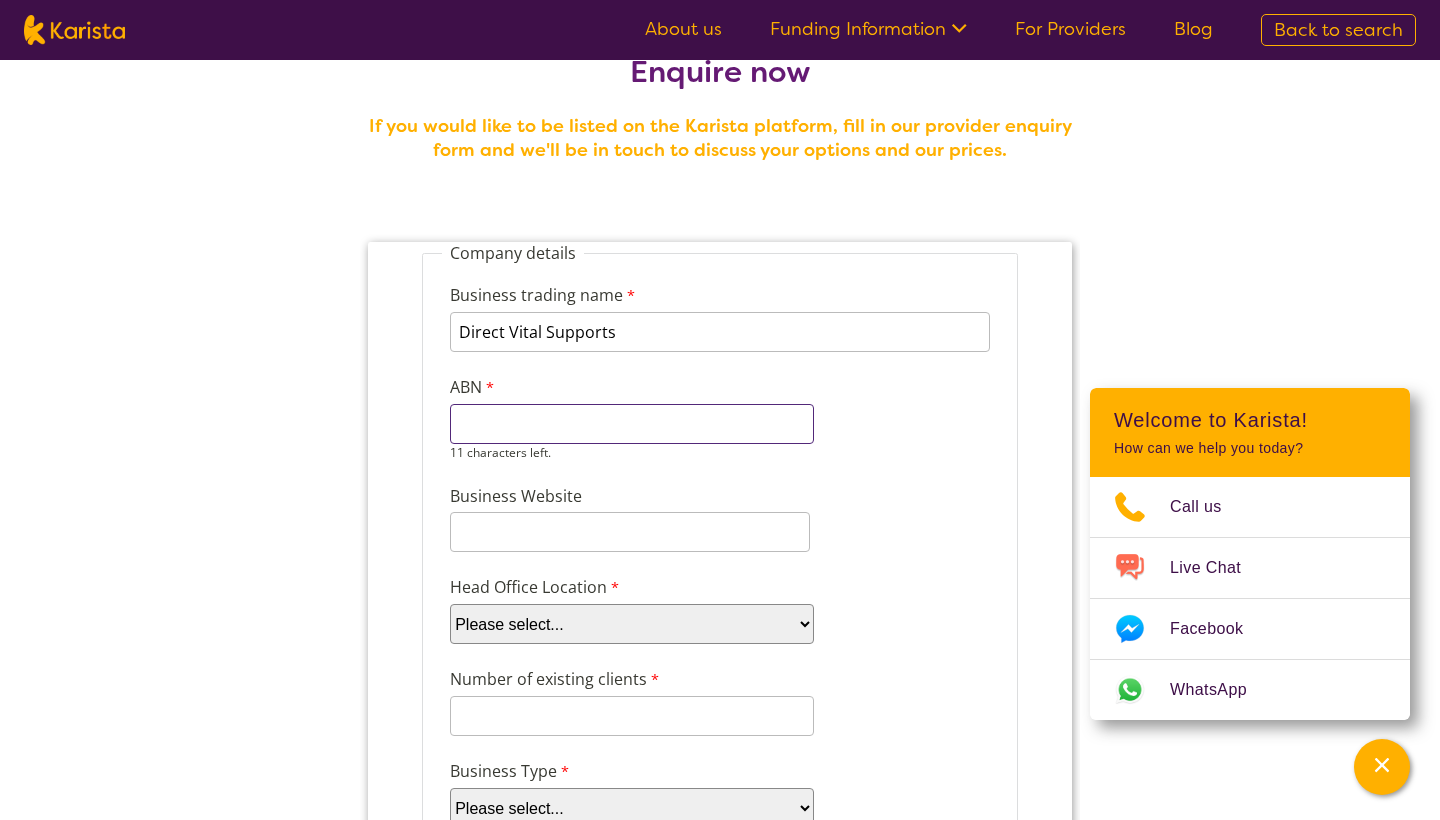 click on "ABN" at bounding box center [632, 424] 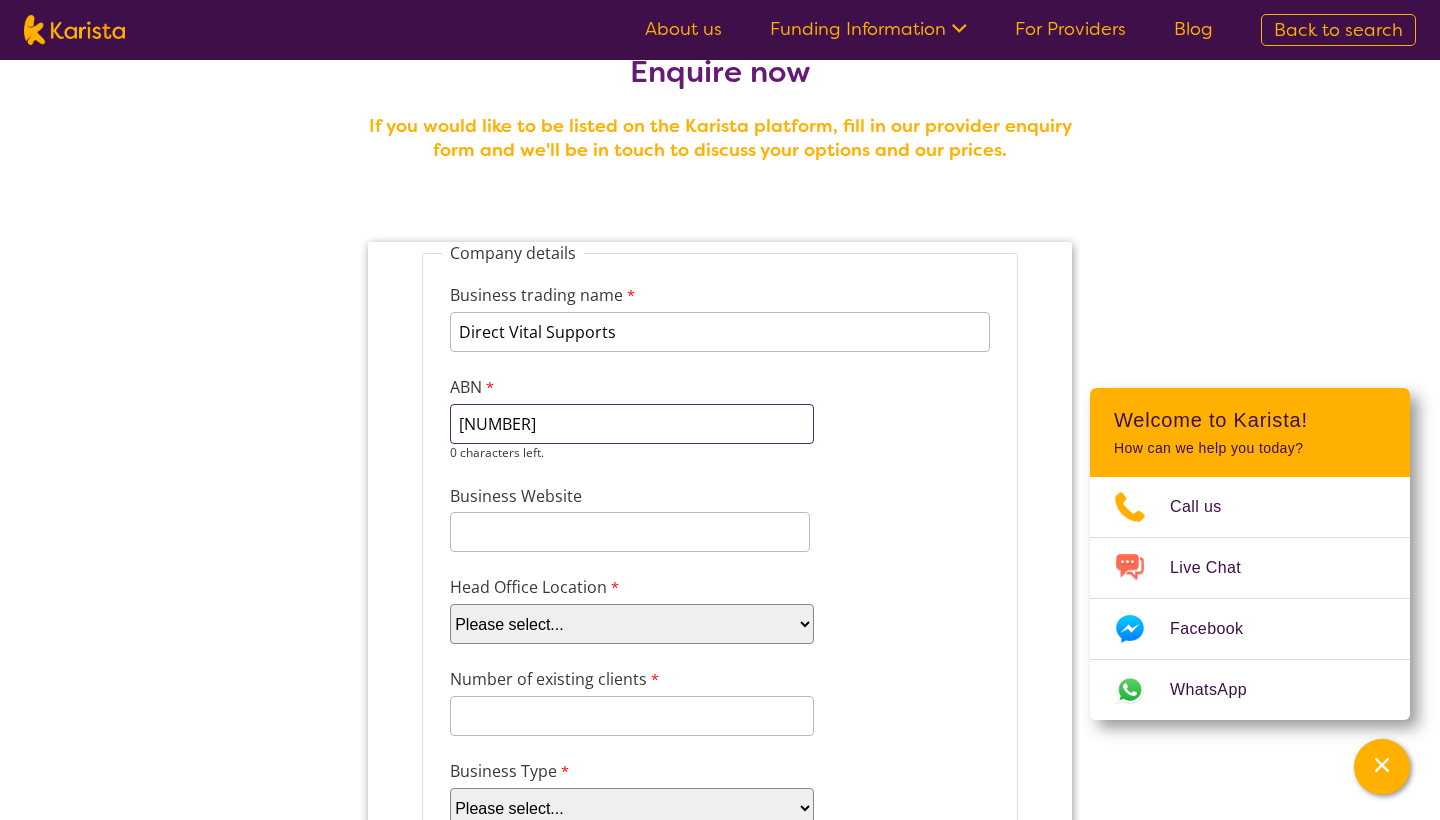 click on "[NUMBER]" at bounding box center (632, 424) 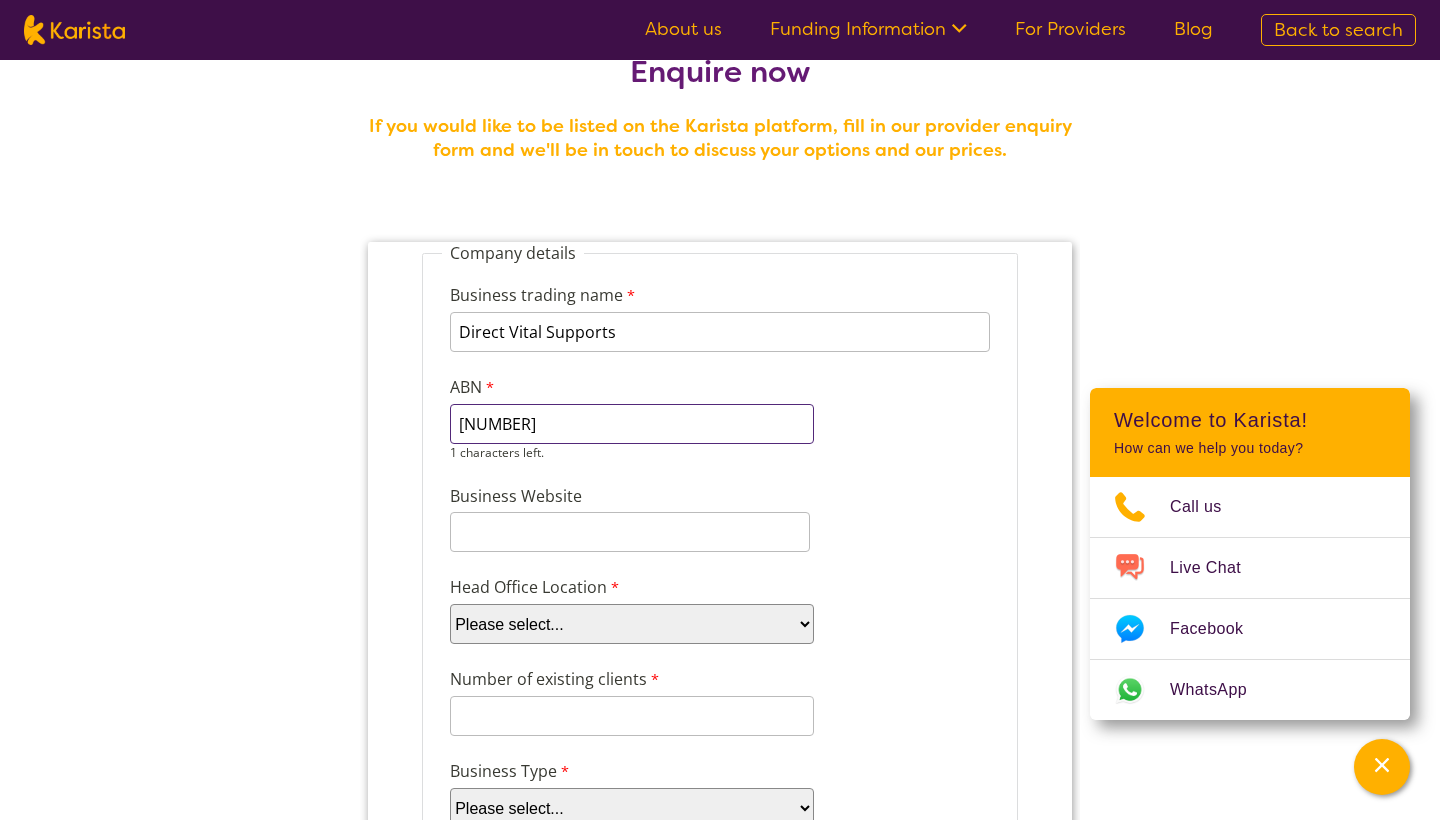 click on "[NUMBER]" at bounding box center (632, 424) 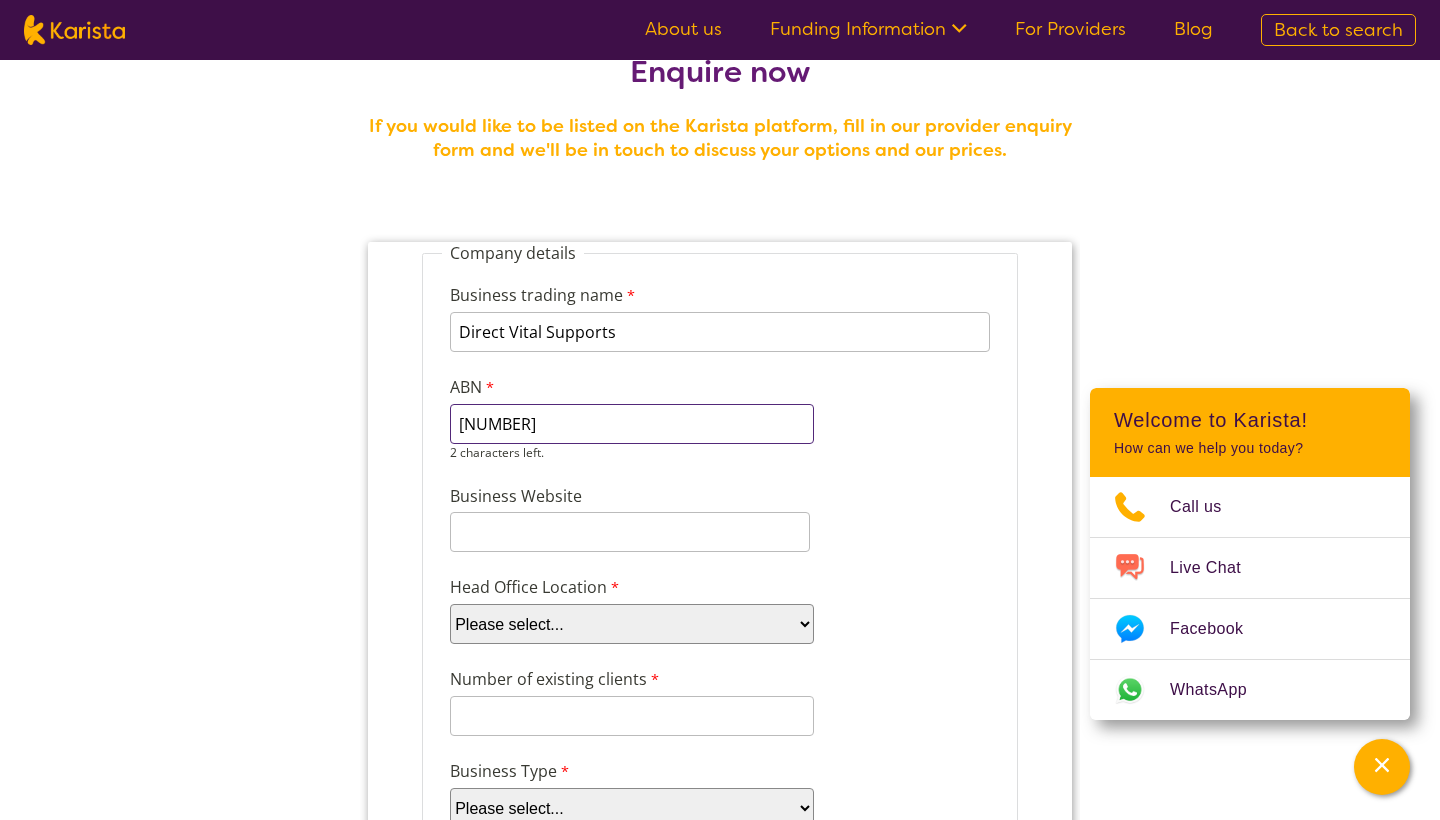 click on "[NUMBER]" at bounding box center [632, 424] 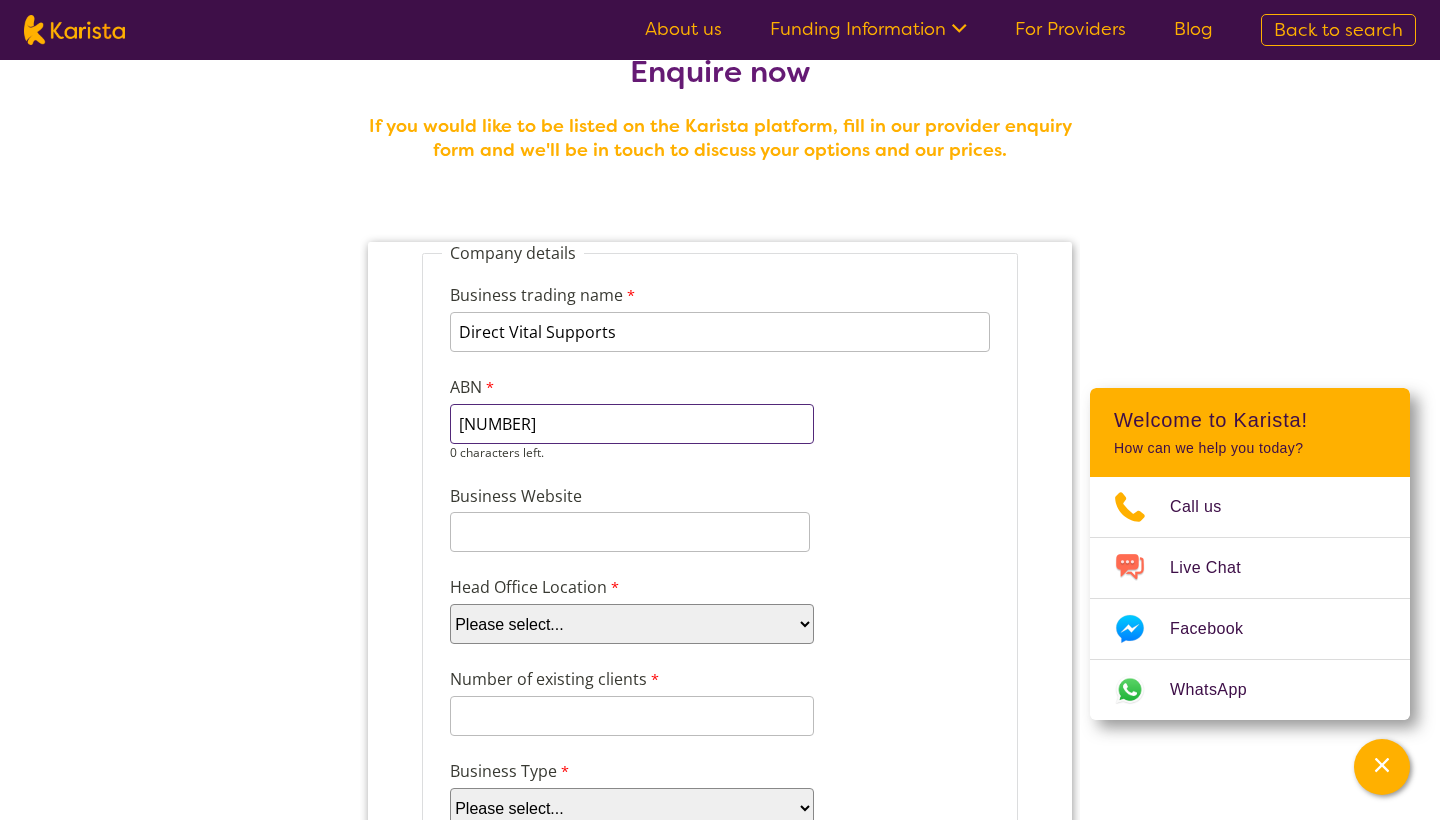 type on "[NUMBER]" 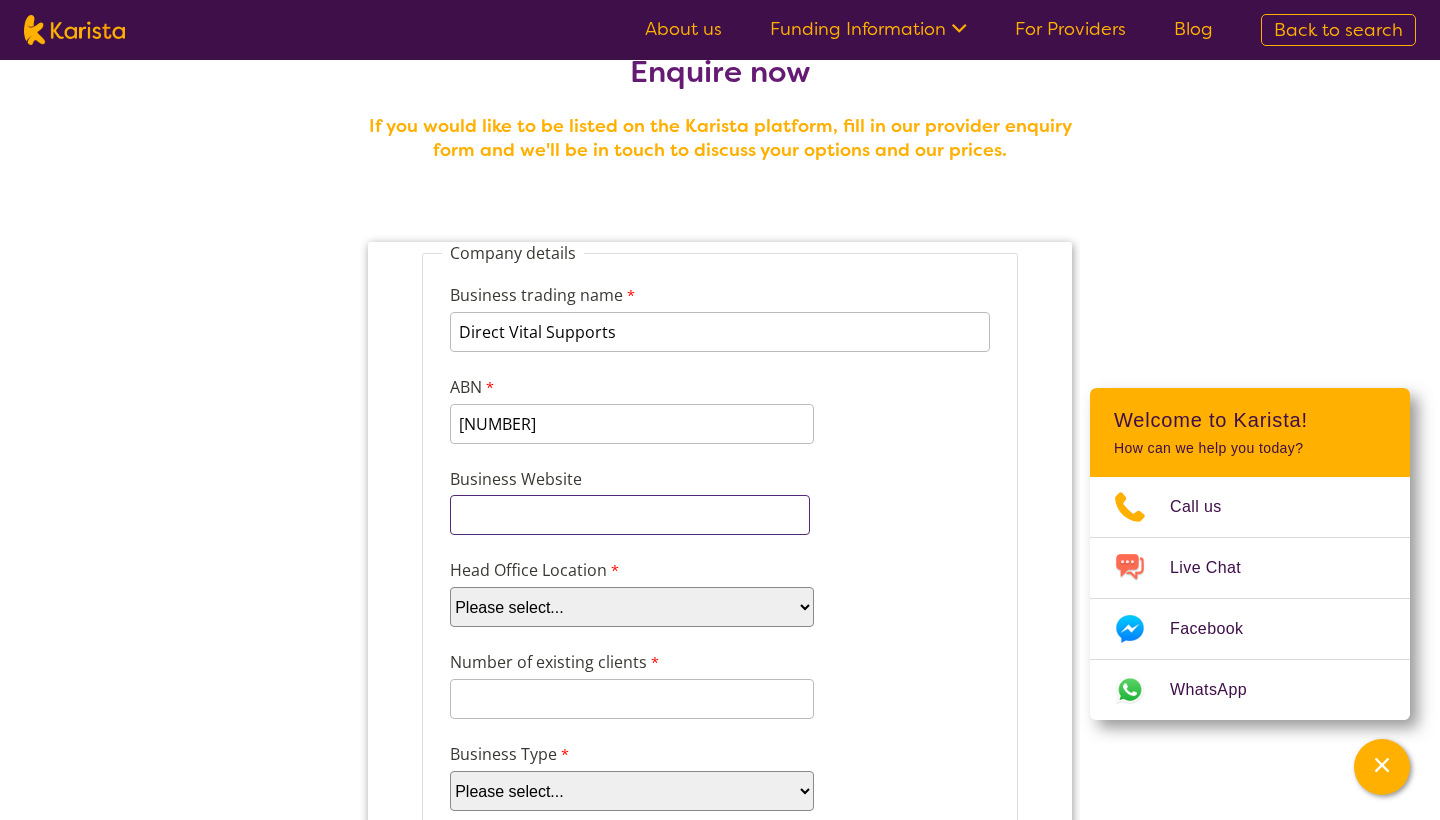 scroll, scrollTop: 157, scrollLeft: 0, axis: vertical 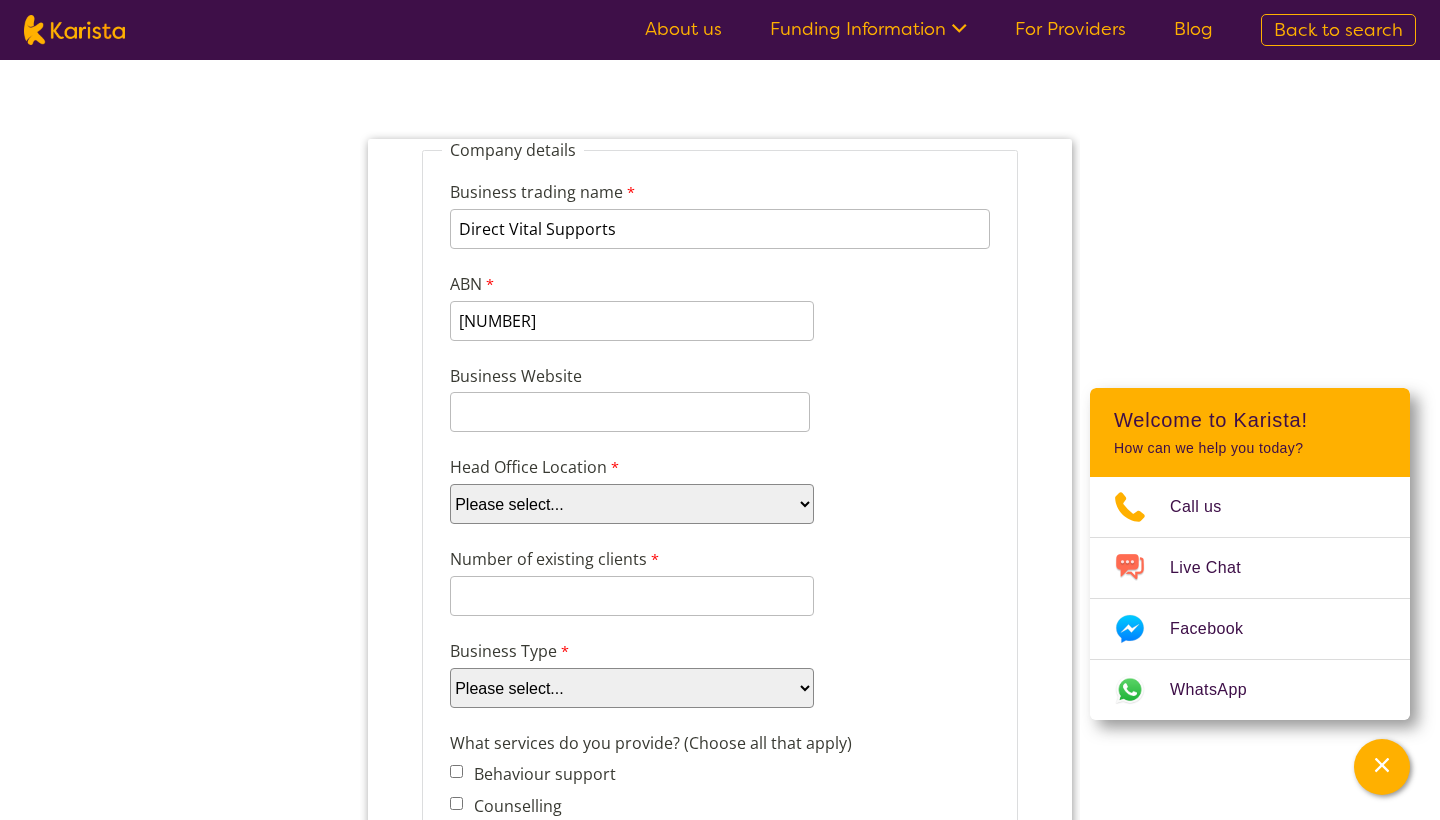 click on "Head Office Location" at bounding box center [547, 469] 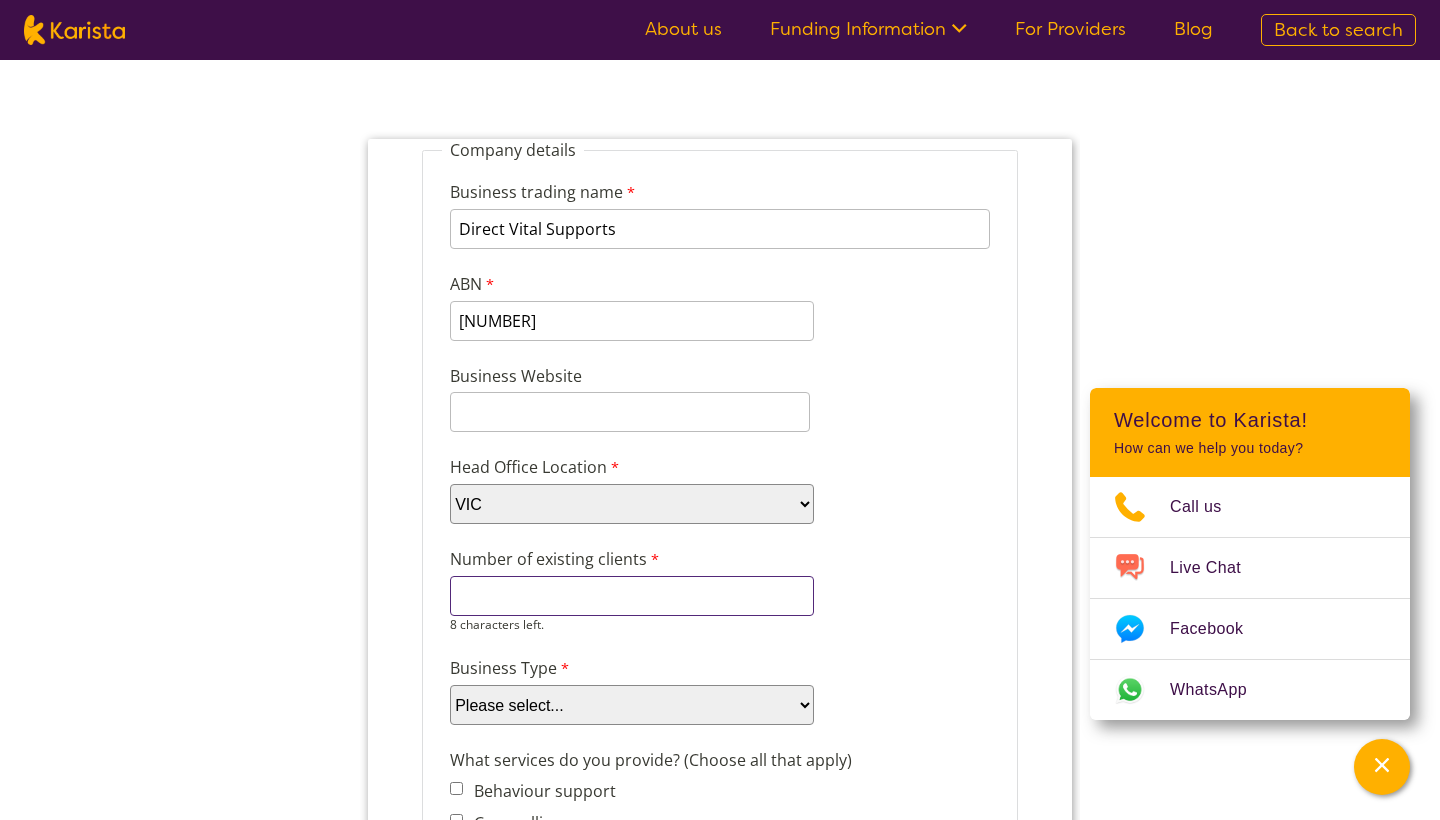click on "Number of existing clients" at bounding box center [632, 596] 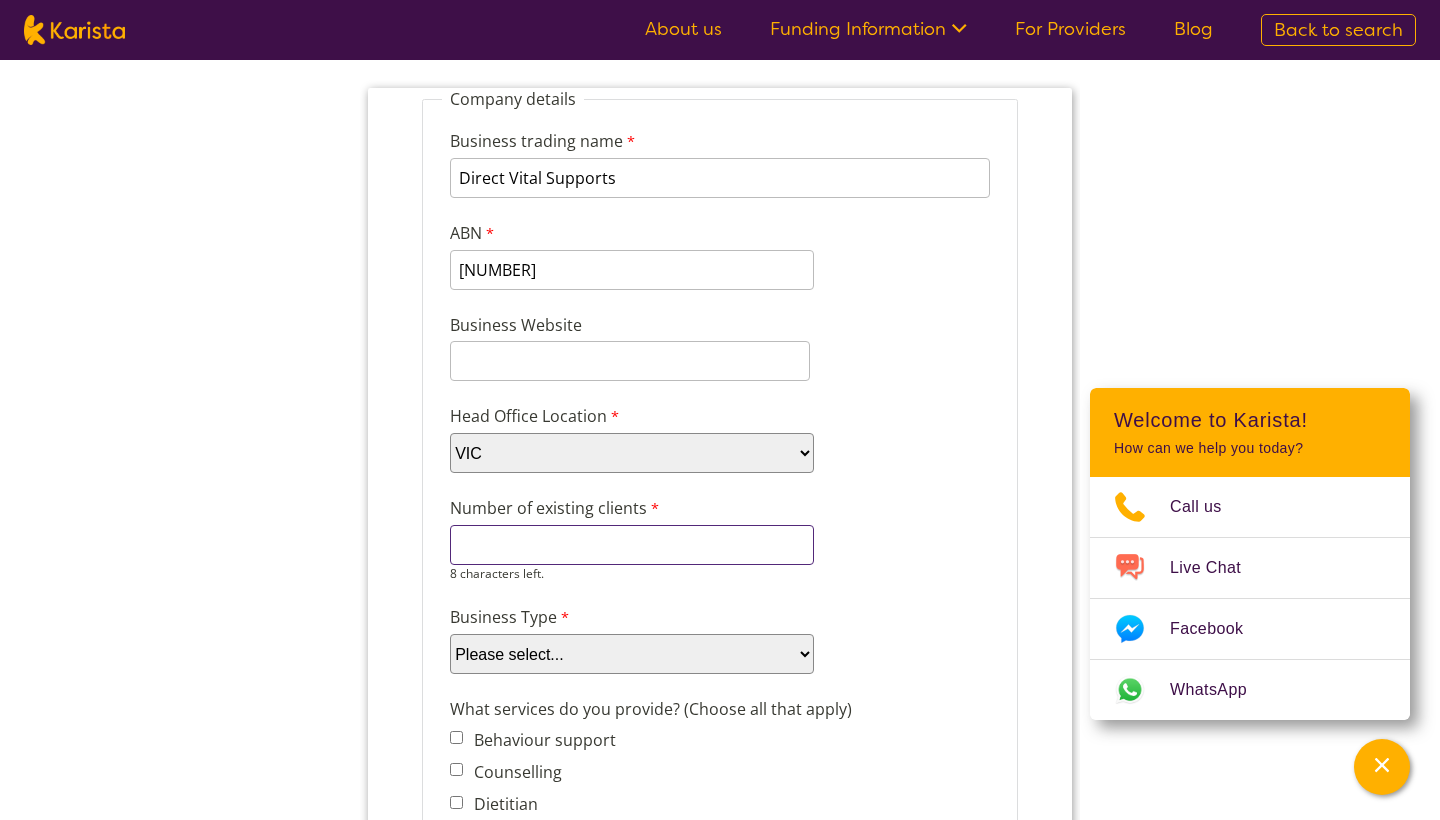 scroll, scrollTop: 225, scrollLeft: 0, axis: vertical 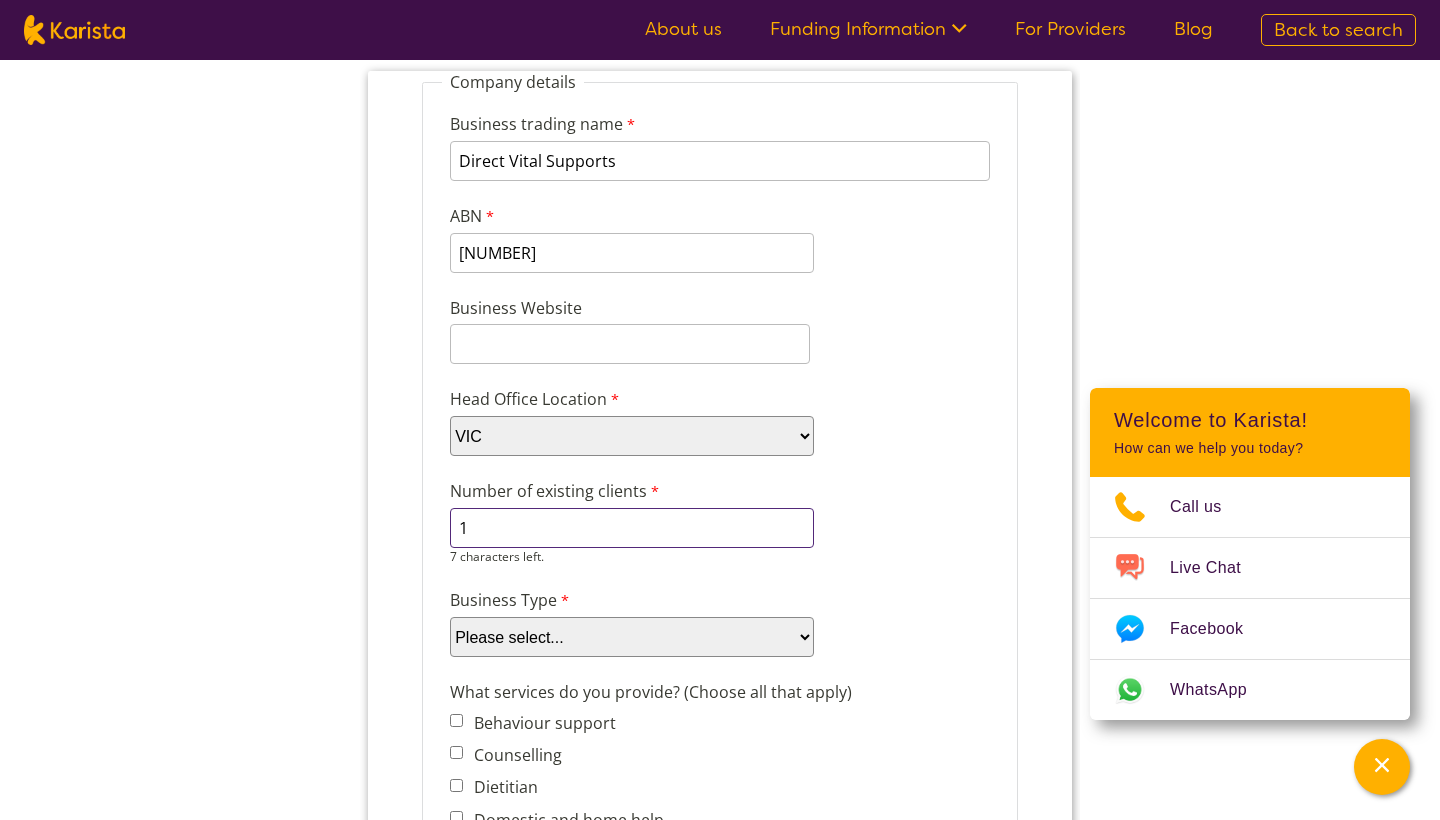 type on "1" 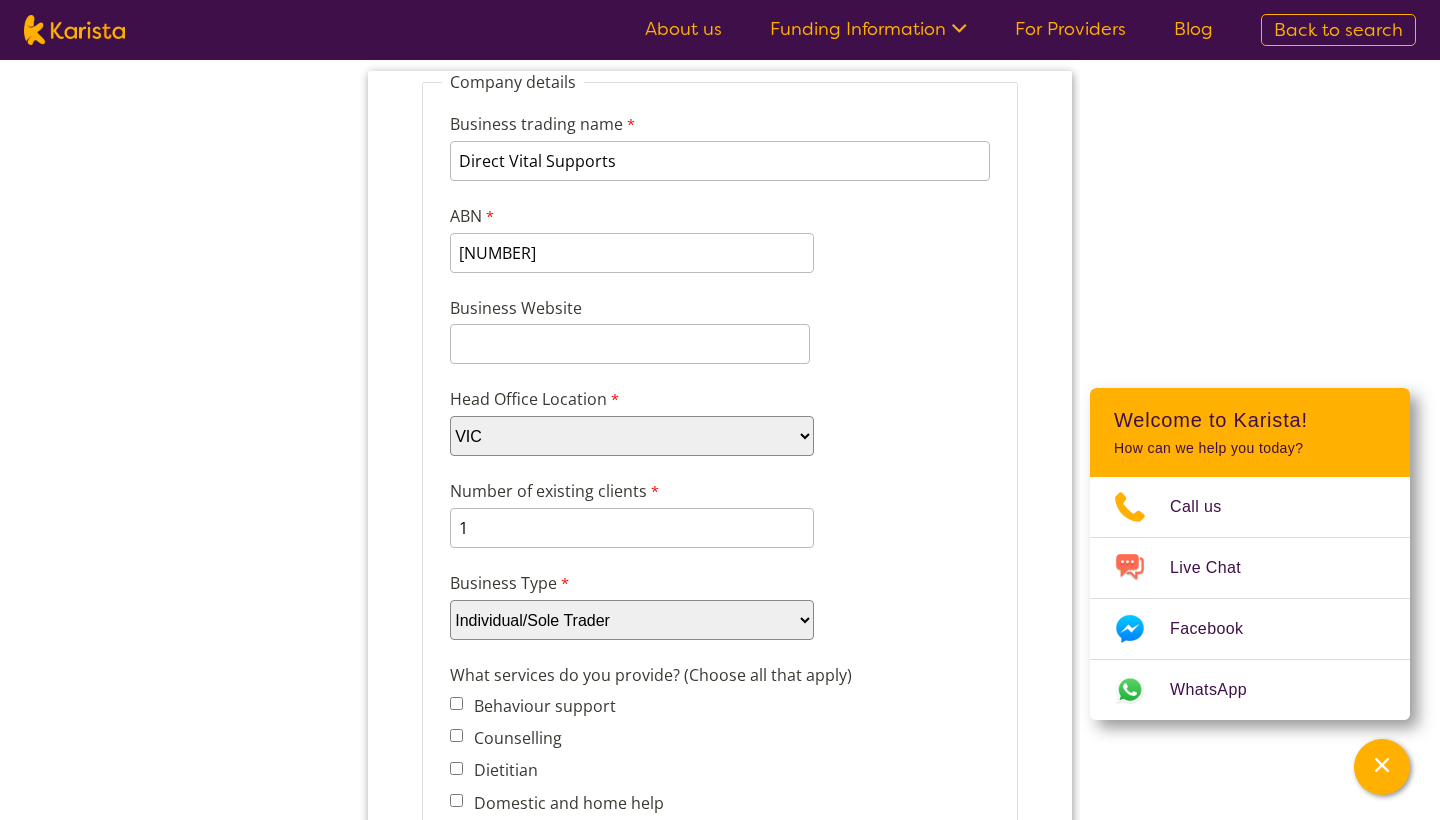 select on "tfa_87" 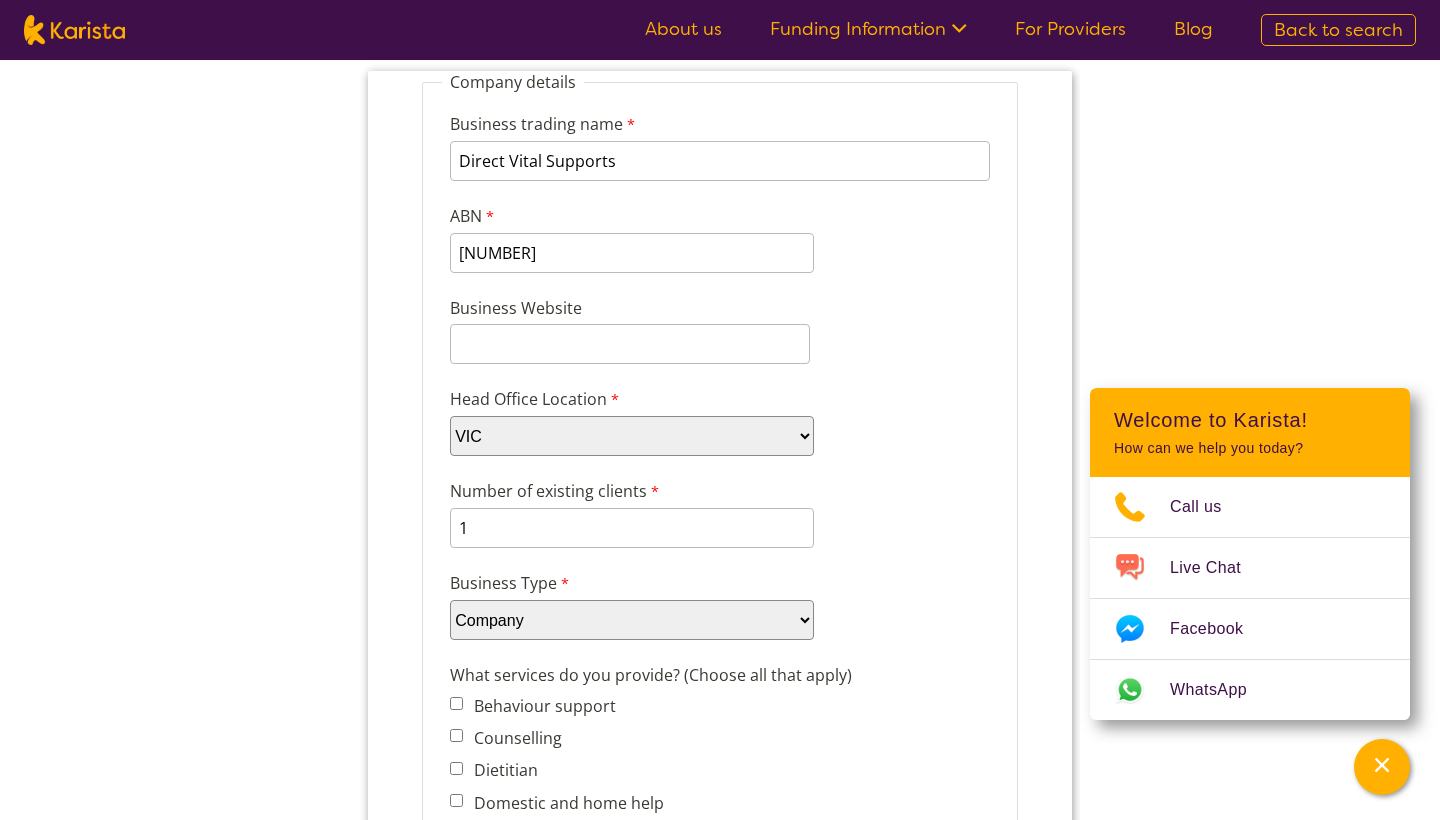 click on "Company details
Business trading name [COMPANY] 234 characters left.
ABN [NUMBER] 0 characters left.
Business Website
Head Office Location Please select...
[STATE]
[STATE]
[STATE]
[STATE]
[STATE]
[STATE]
[STATE]
[STATE]
Number of existing clients 1 7 characters left.
Business Type Please select...
Company
Individual/Sole Trader
Other (please specify)
Other (please specify) 255 characters left.
What services do you provide? (Choose all that apply) Behaviour support Counselling Dietitian Domestic and home help Exercise physiology Home Care Package NDIS Plan management NDIS Support Coordination Nursing services Occupational therapy Personal care Physiotherapy Podiatry Psychology Psychosocial recovery coach Respite Skills support - school, work, life Social activities Speech therapy Support worker Supported independent living Other
Other services (please describe)
Which states do you operate in?  [STATE] [STATE]" at bounding box center (720, 1588) 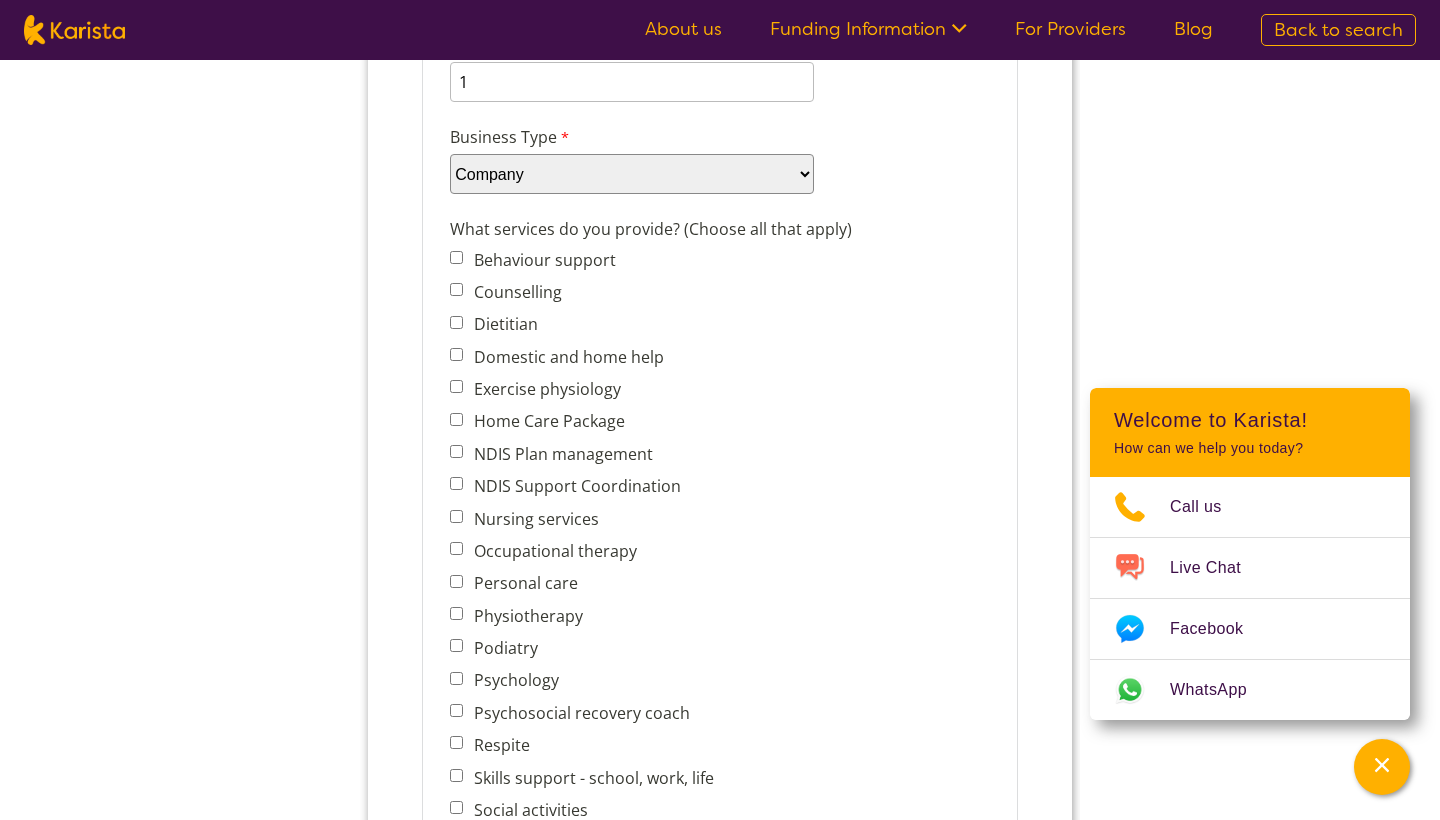 scroll, scrollTop: 672, scrollLeft: 0, axis: vertical 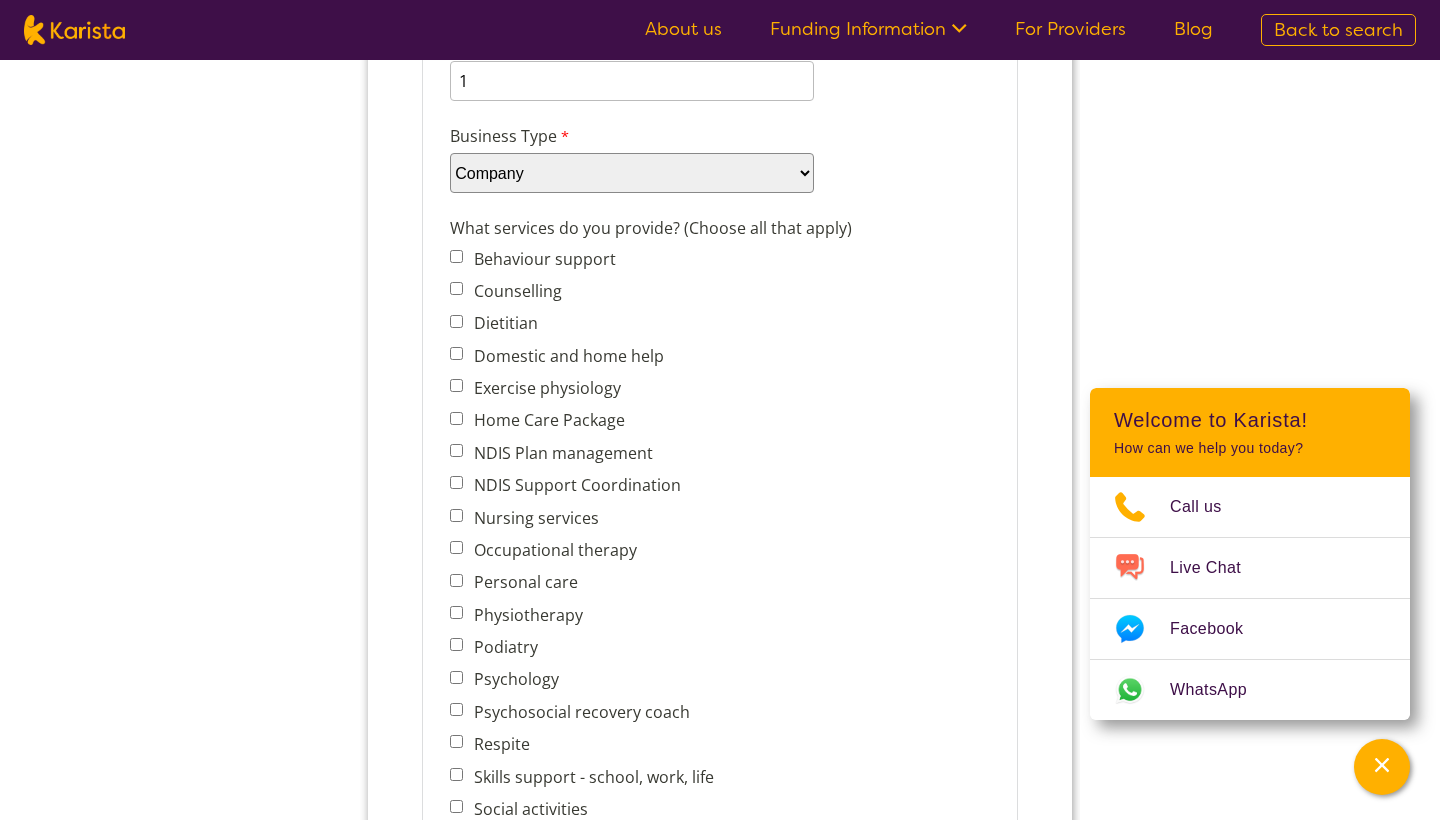 click on "Domestic and home help" at bounding box center [587, 356] 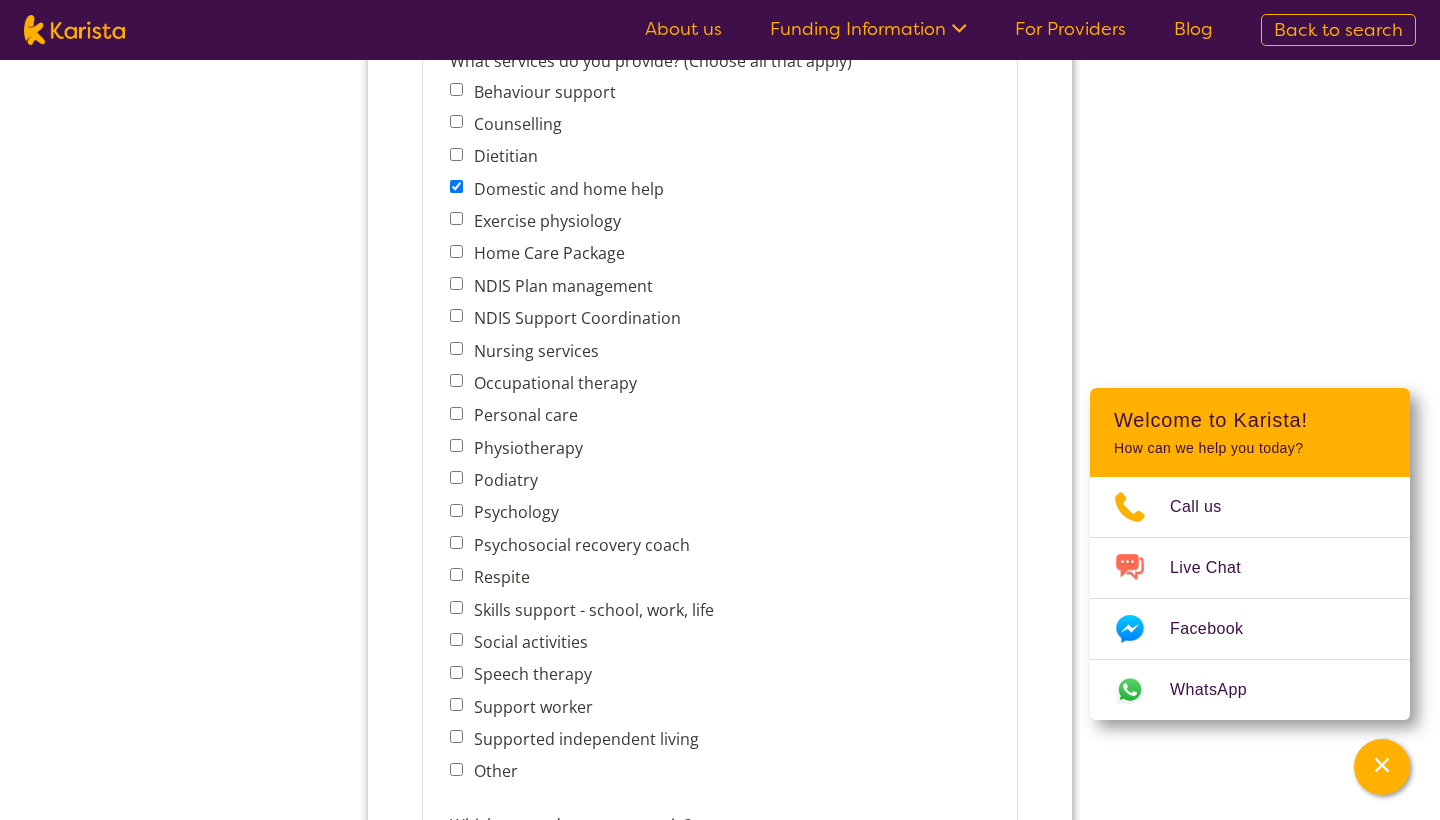 scroll, scrollTop: 841, scrollLeft: 0, axis: vertical 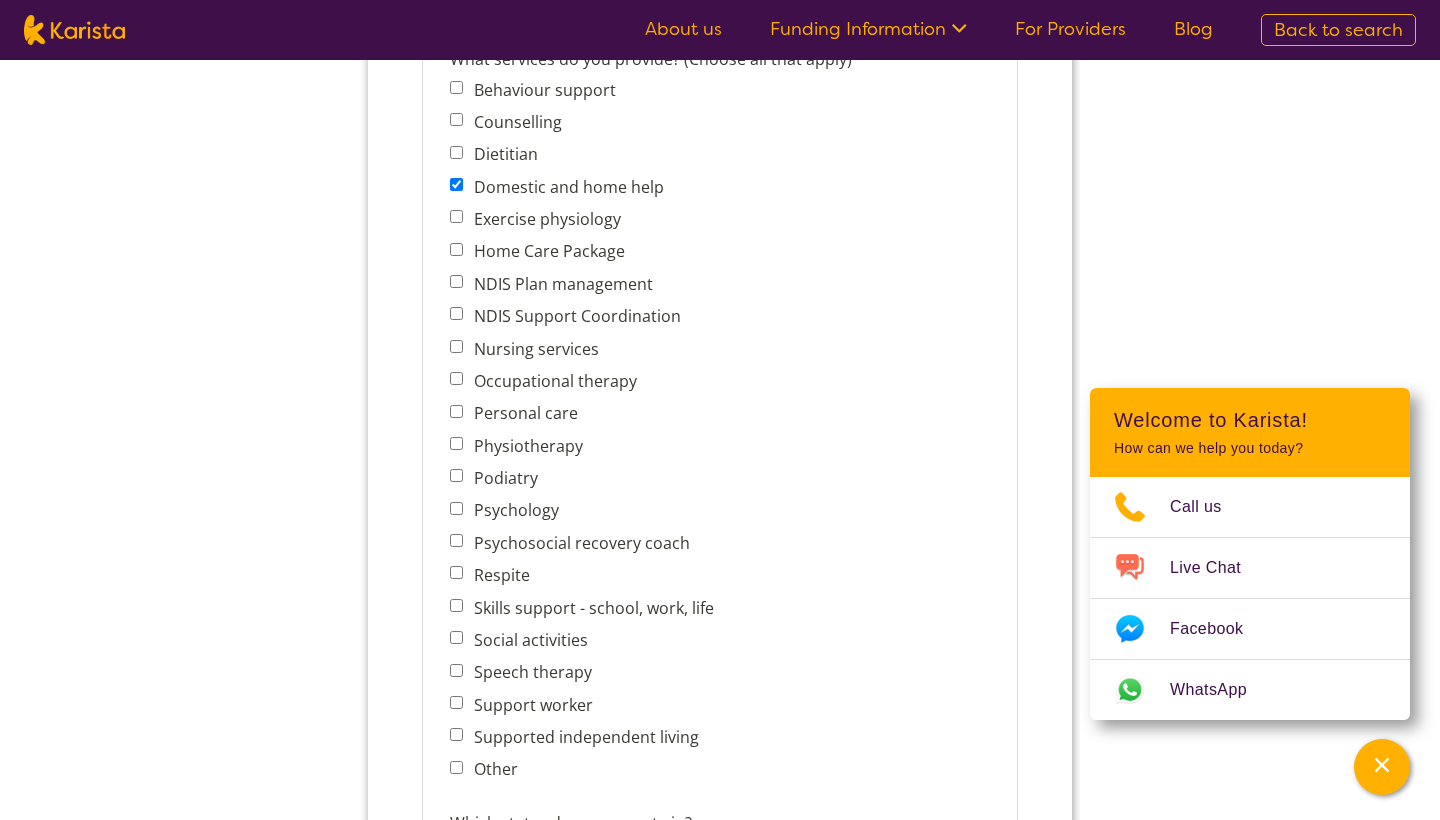 click on "Support worker" at bounding box center [456, 702] 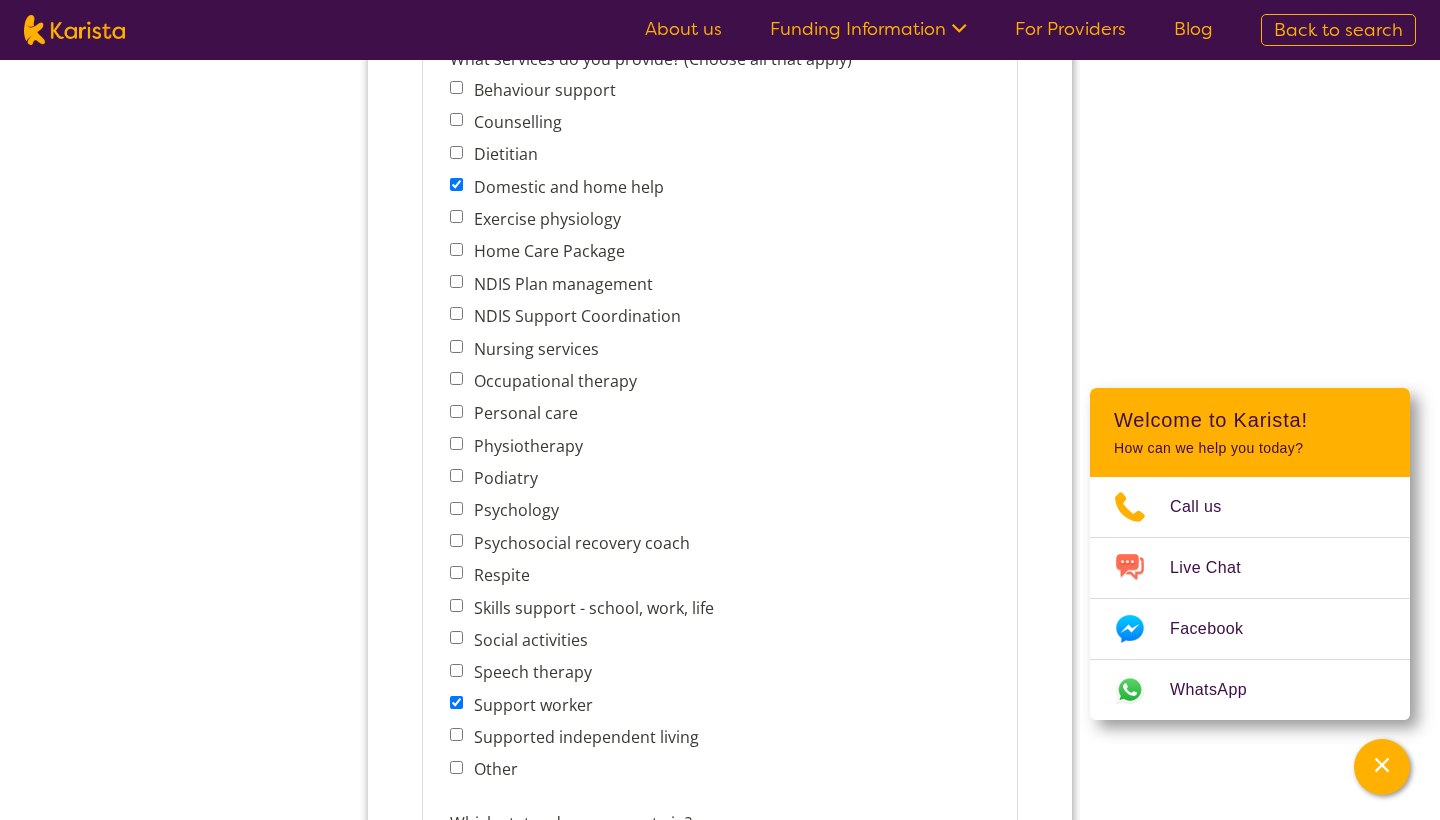 click on "Personal care" at bounding box center [456, 411] 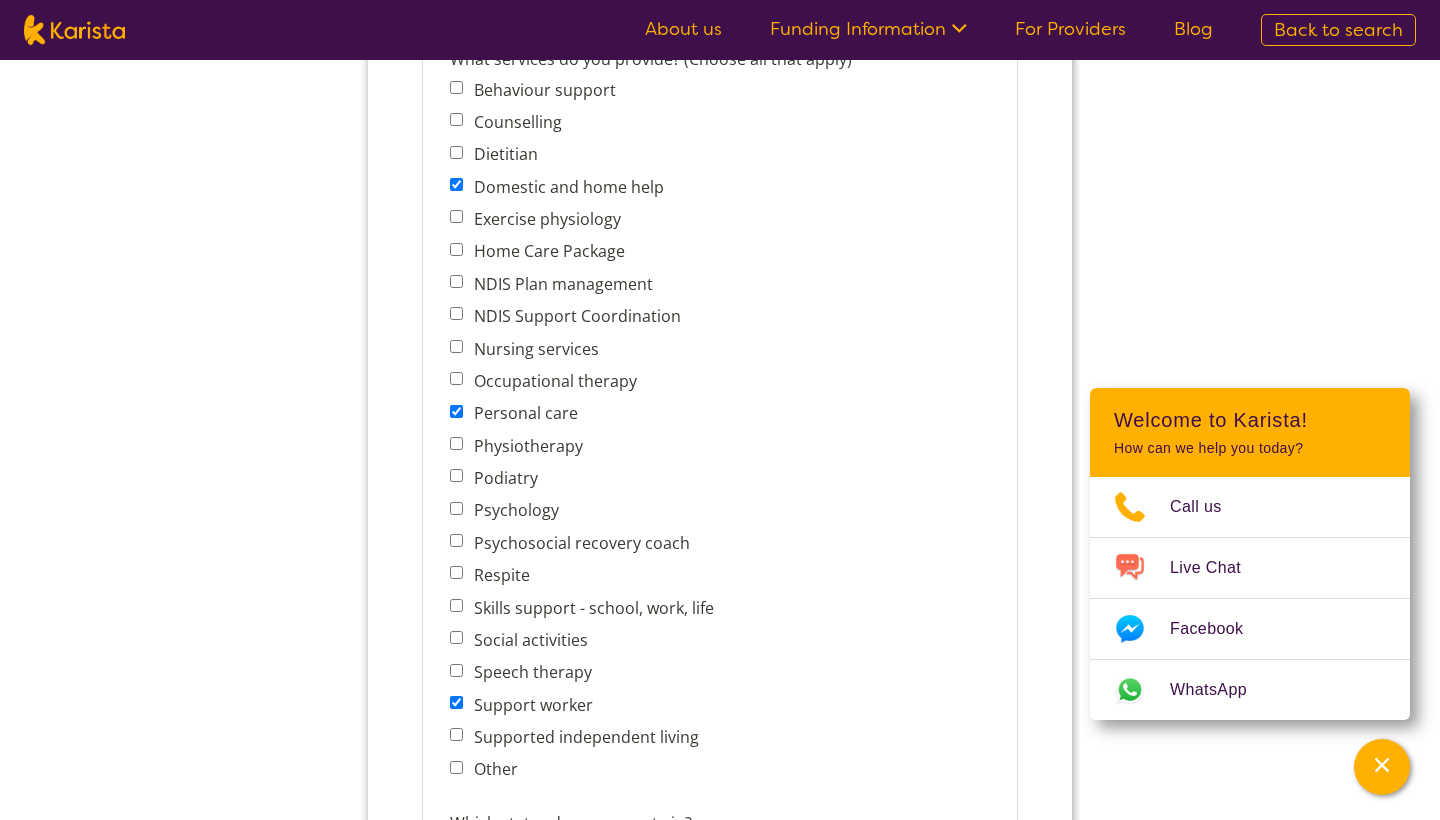 click on "Respite" at bounding box center (587, 575) 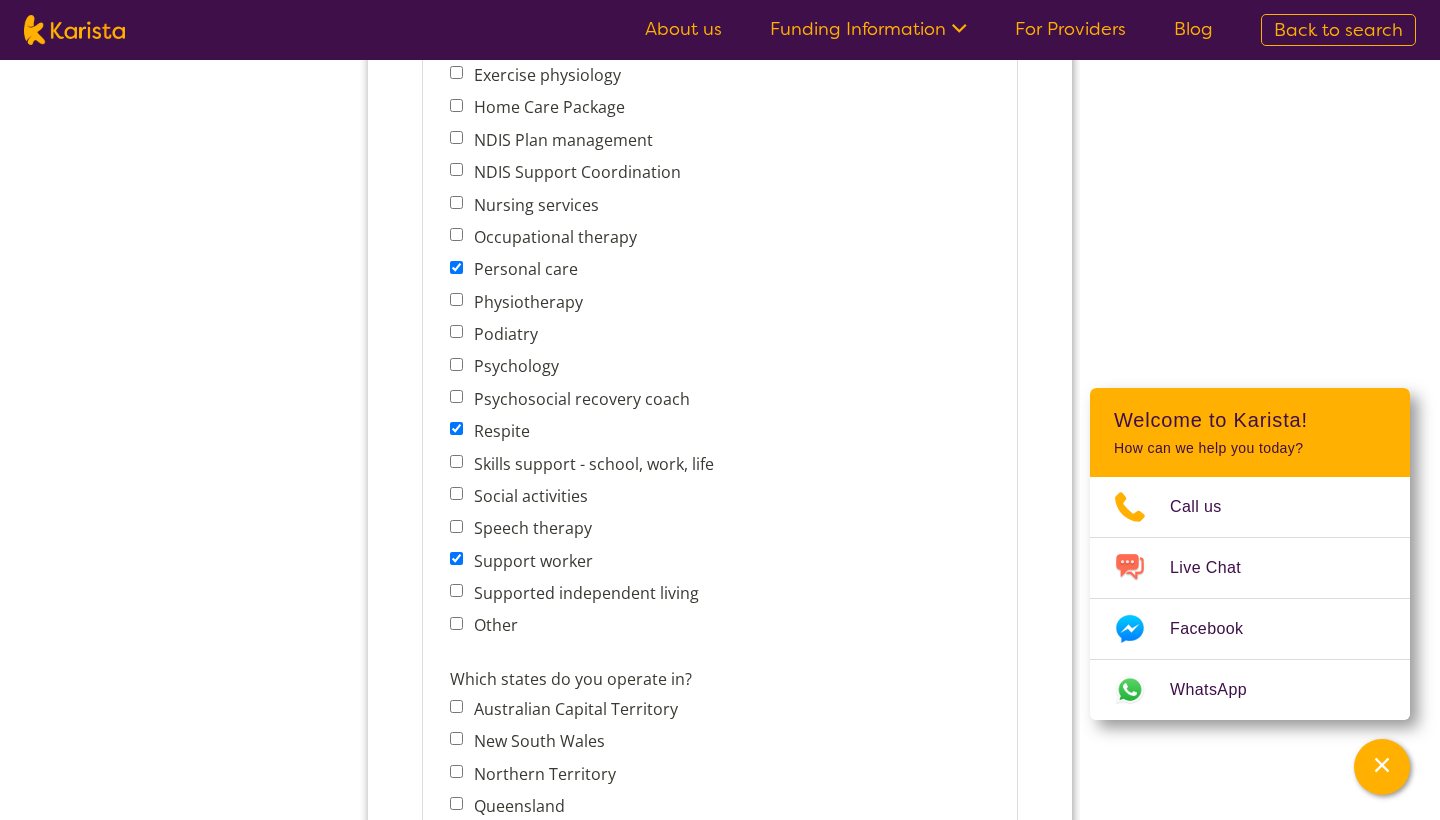 scroll, scrollTop: 986, scrollLeft: 0, axis: vertical 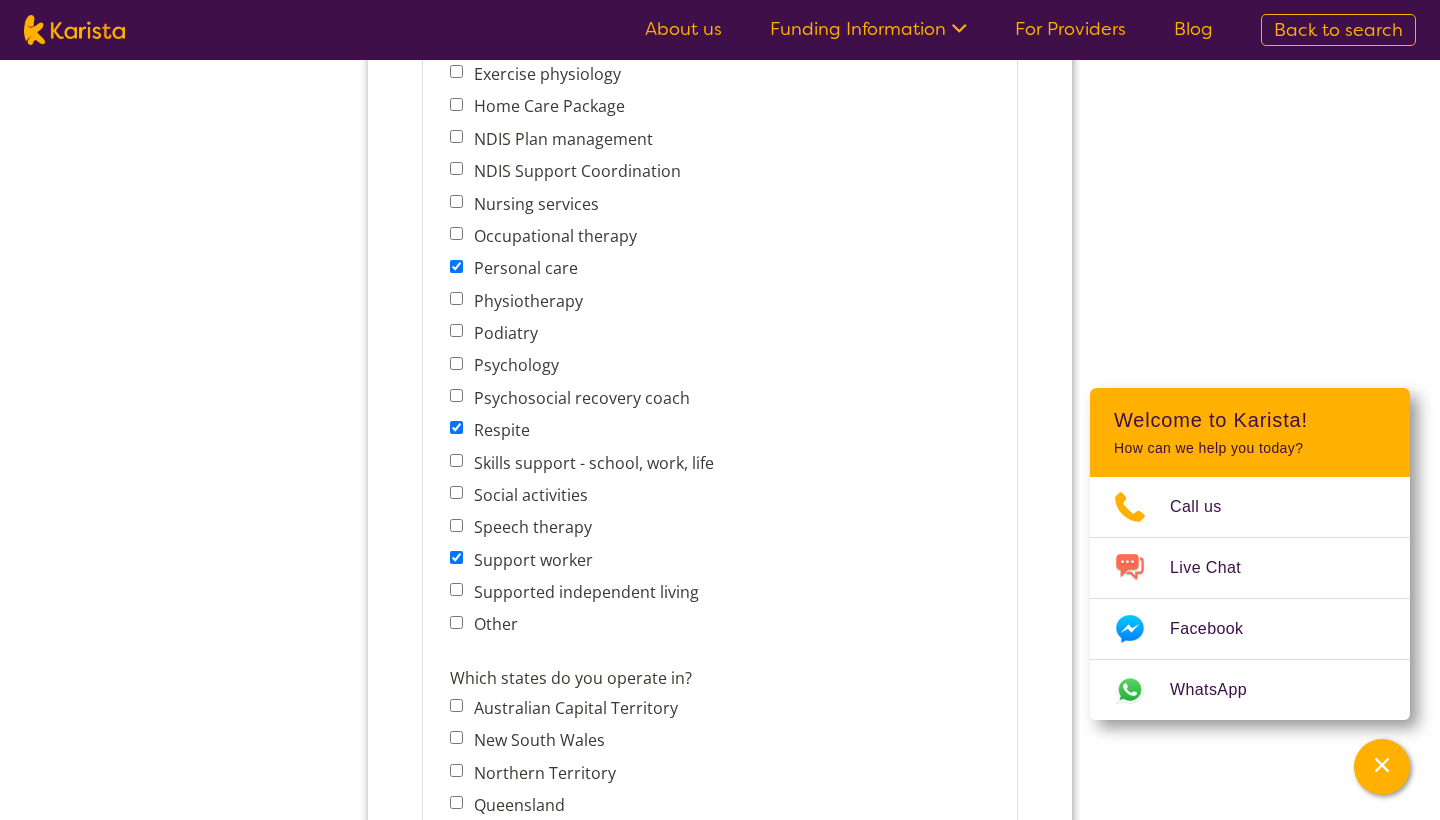 click on "Supported independent living" at bounding box center [456, 589] 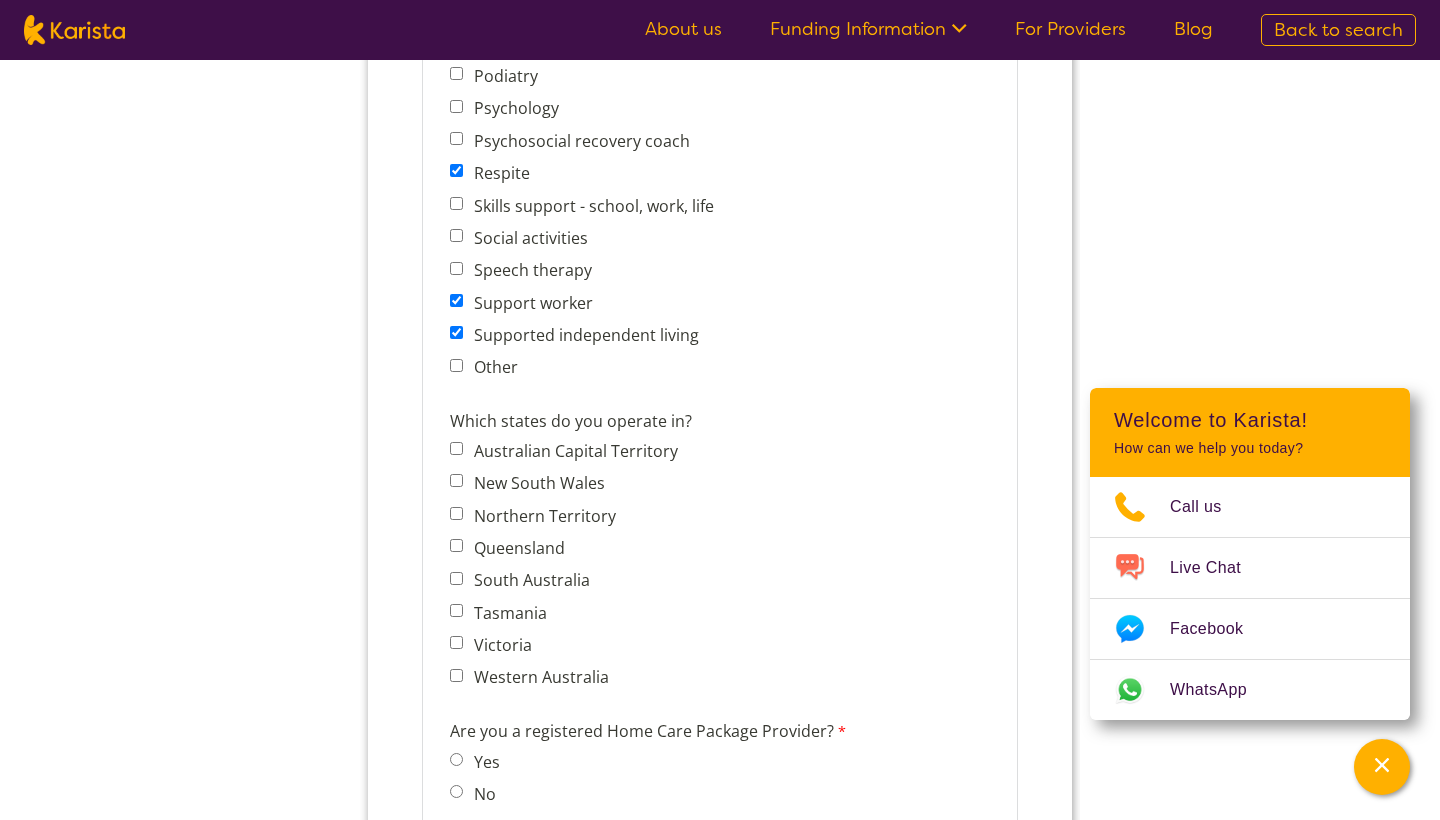 scroll, scrollTop: 1245, scrollLeft: 0, axis: vertical 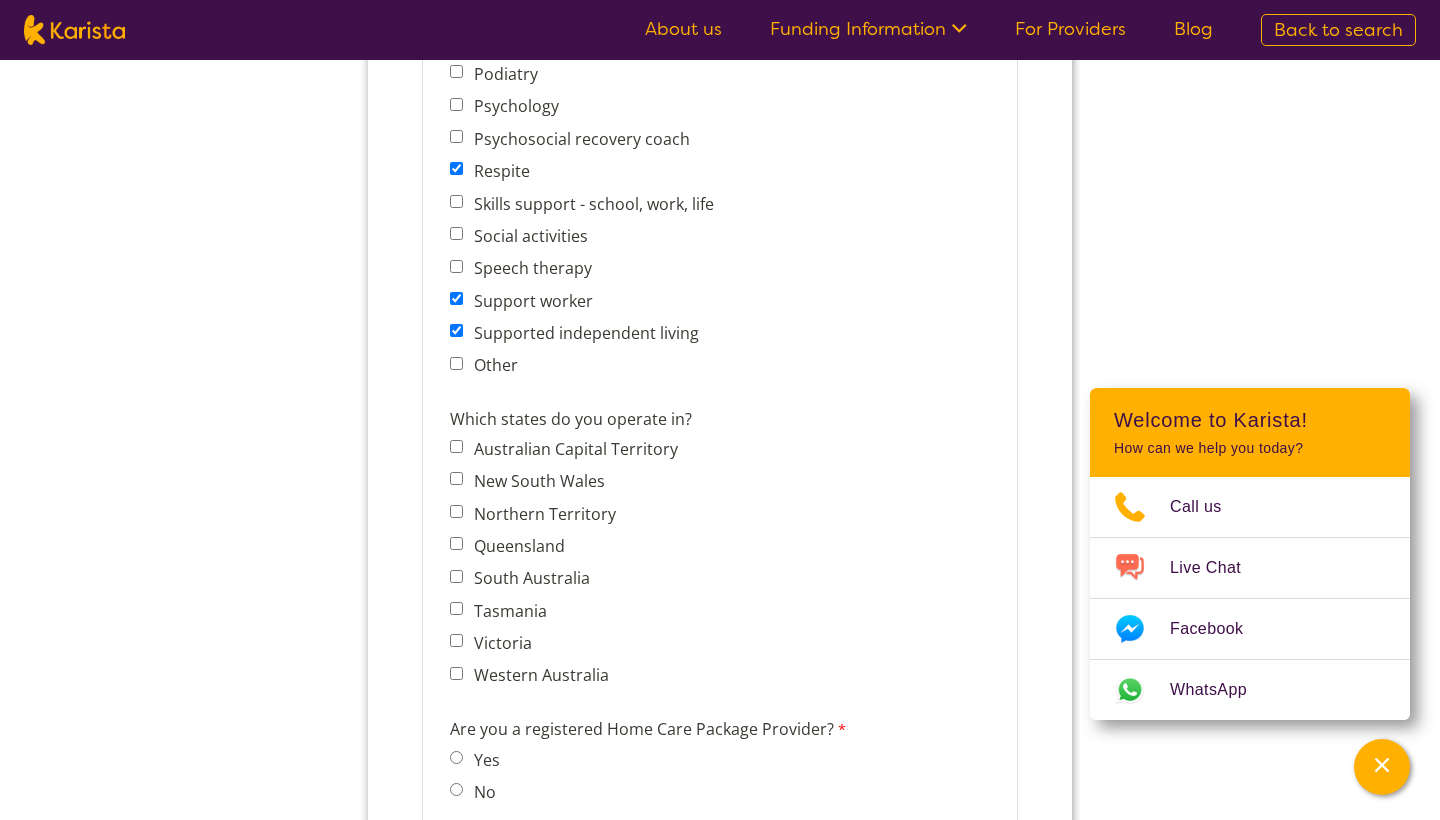click on "Victoria" at bounding box center [456, 640] 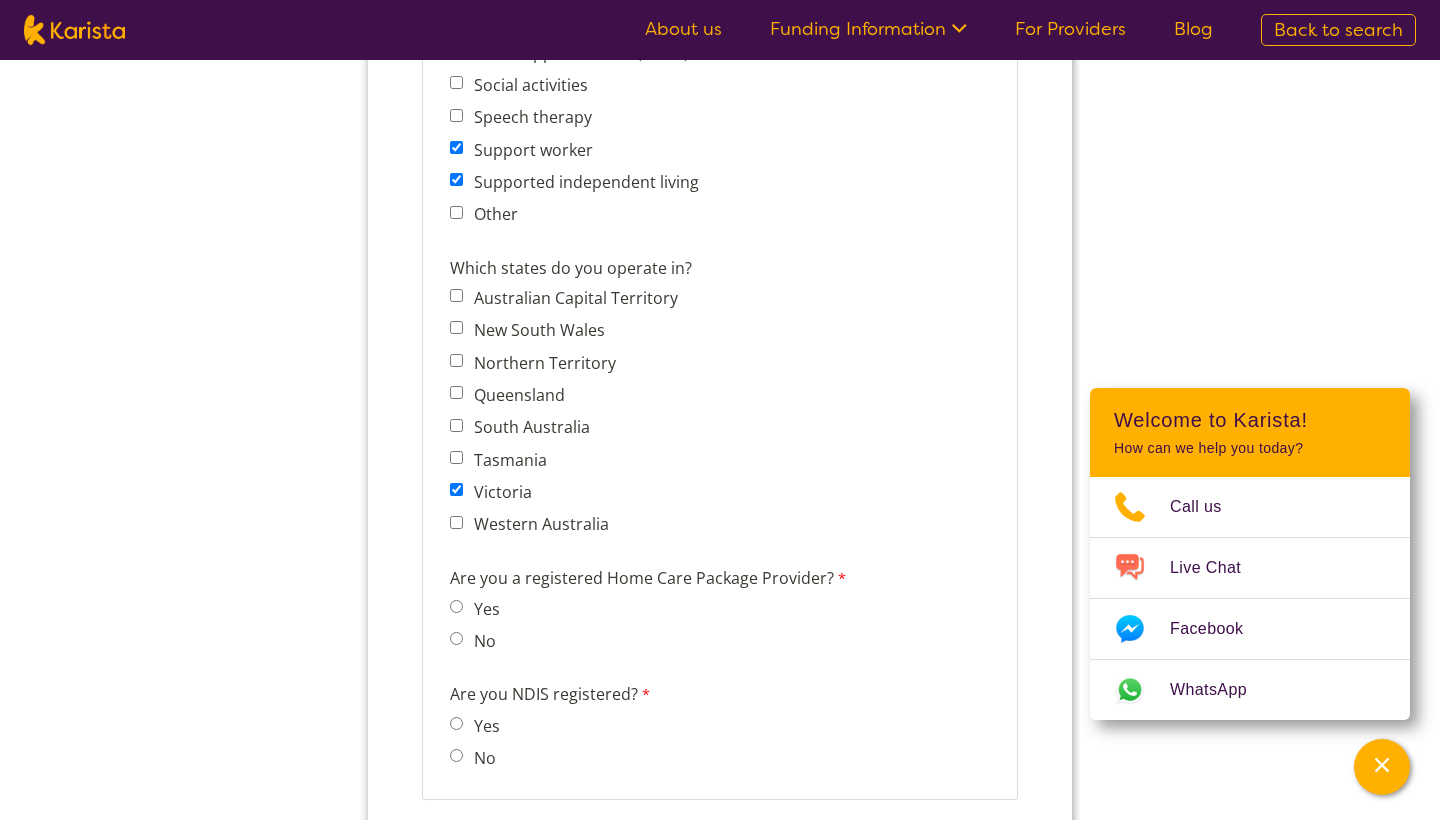 click on "No" at bounding box center [456, 638] 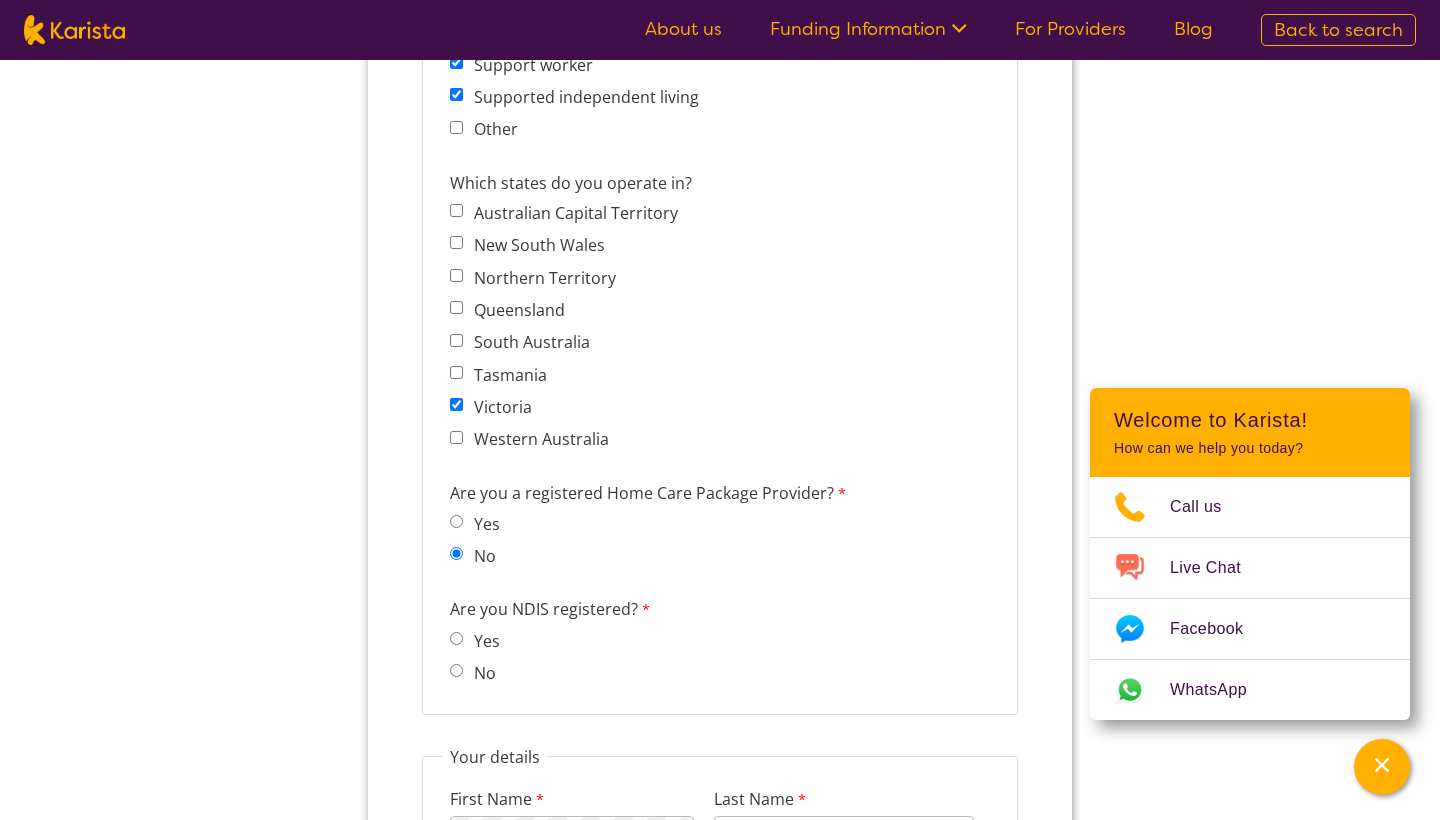 scroll, scrollTop: 1505, scrollLeft: 0, axis: vertical 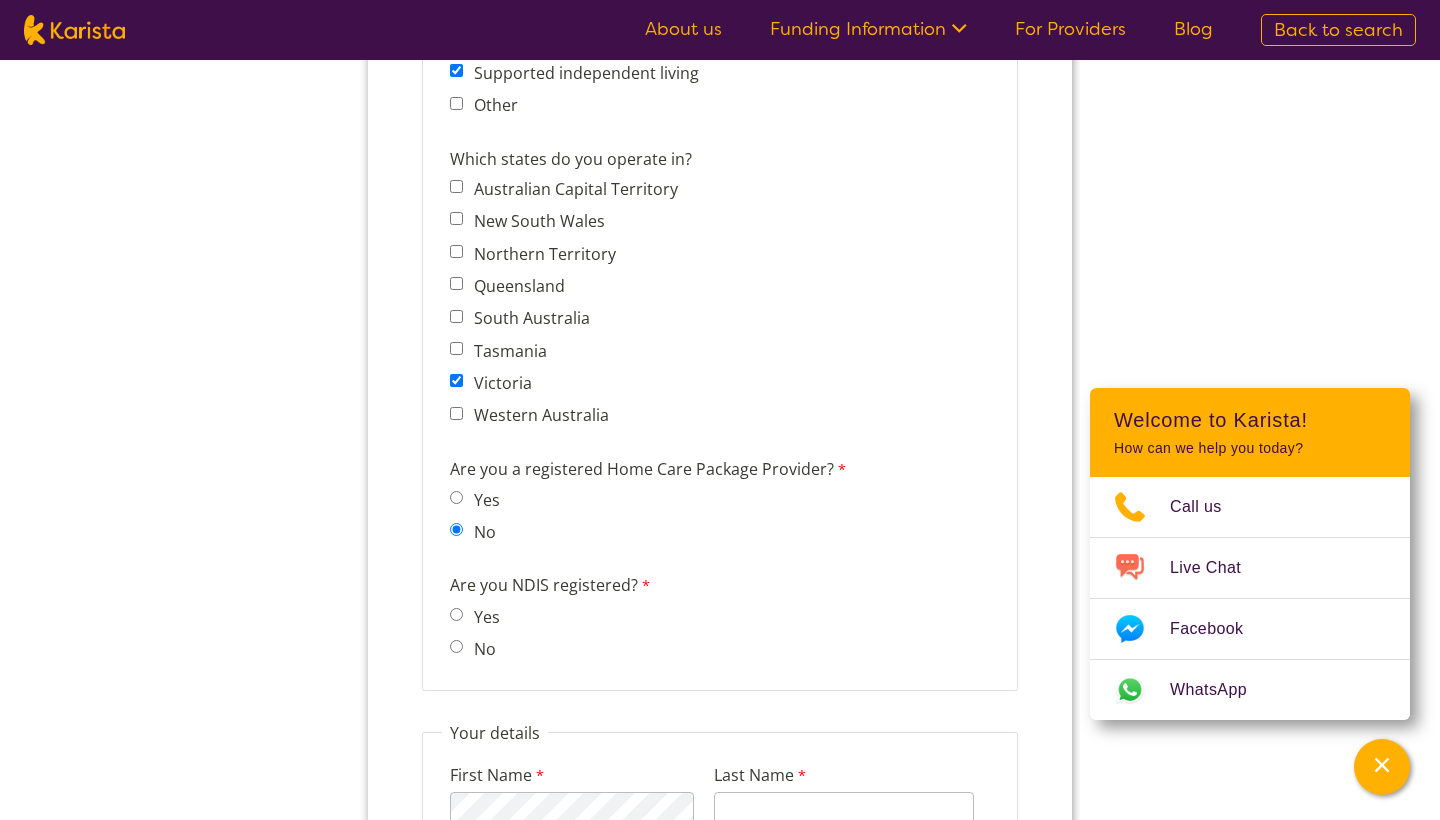 click on "No" at bounding box center (456, 646) 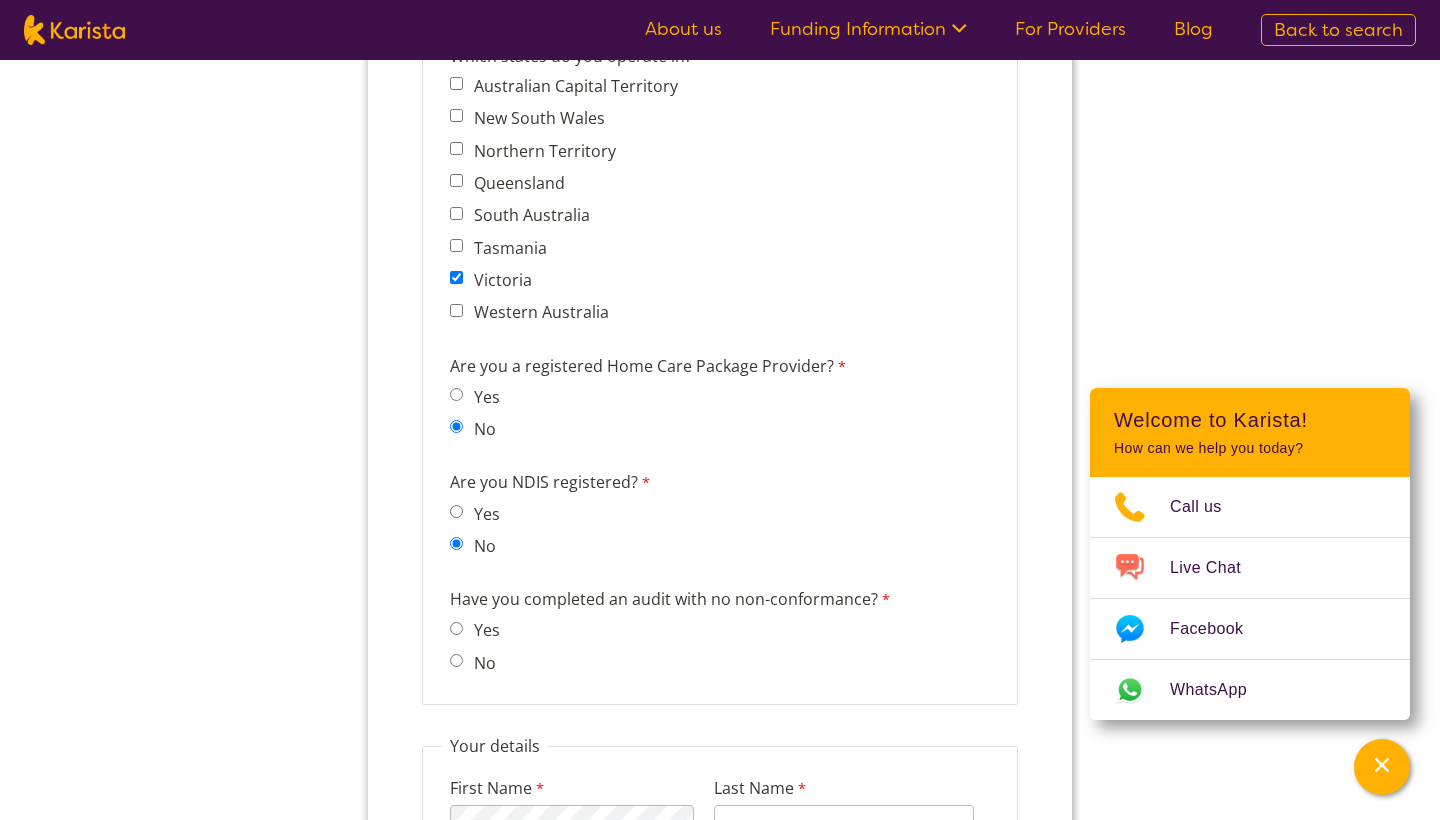 scroll, scrollTop: 1611, scrollLeft: 0, axis: vertical 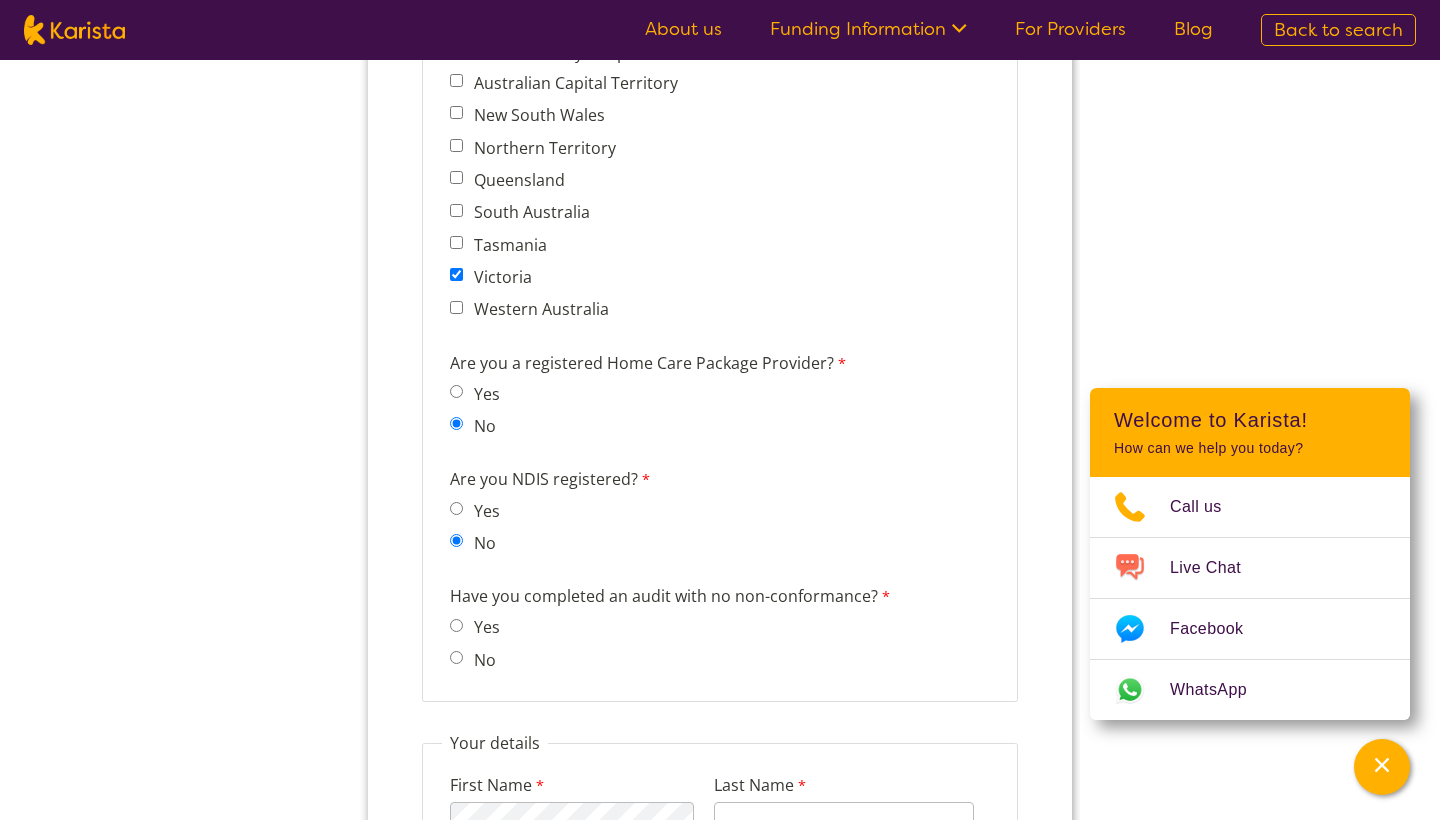 click on "No" at bounding box center (456, 657) 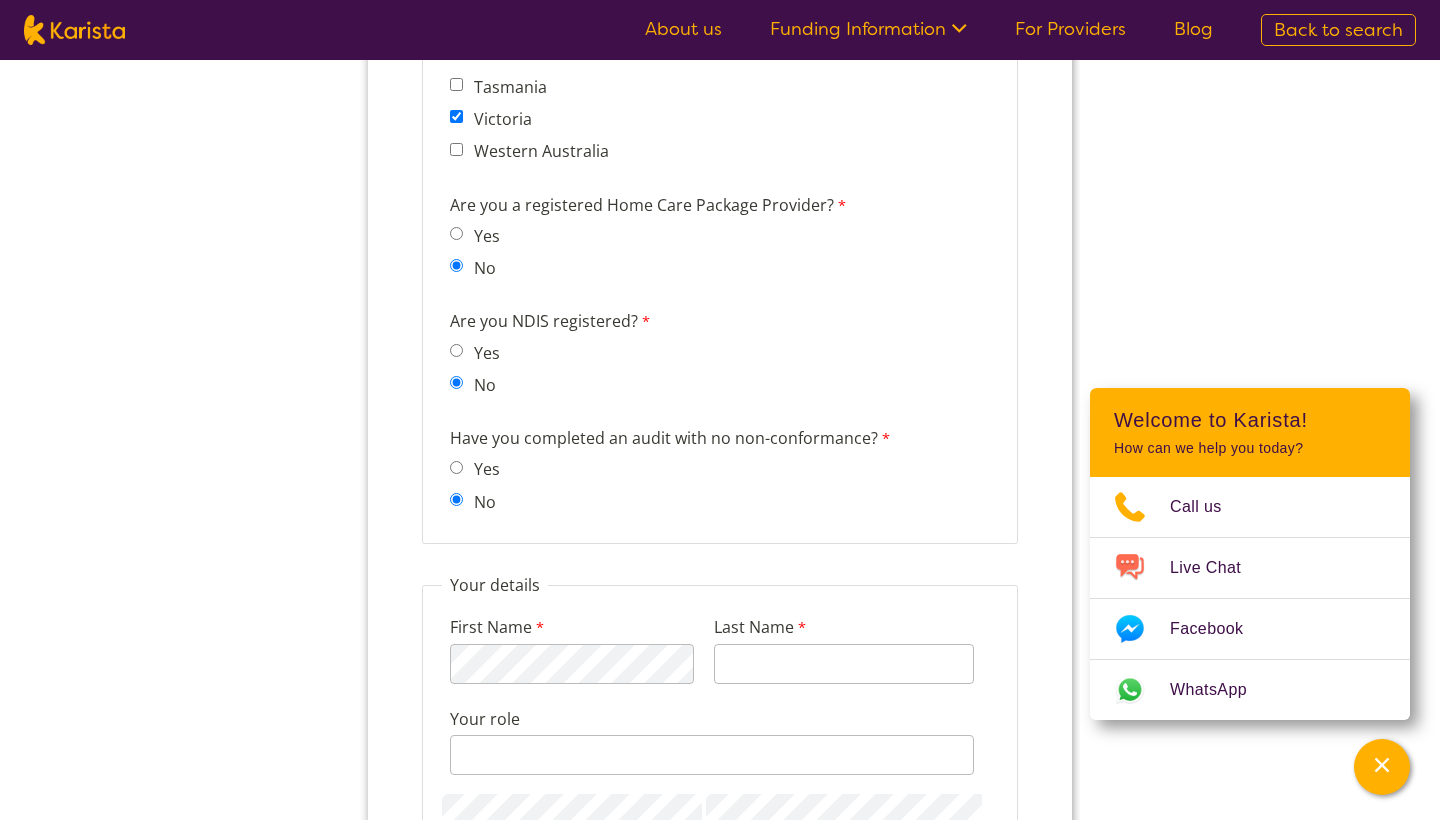 scroll, scrollTop: 1775, scrollLeft: 0, axis: vertical 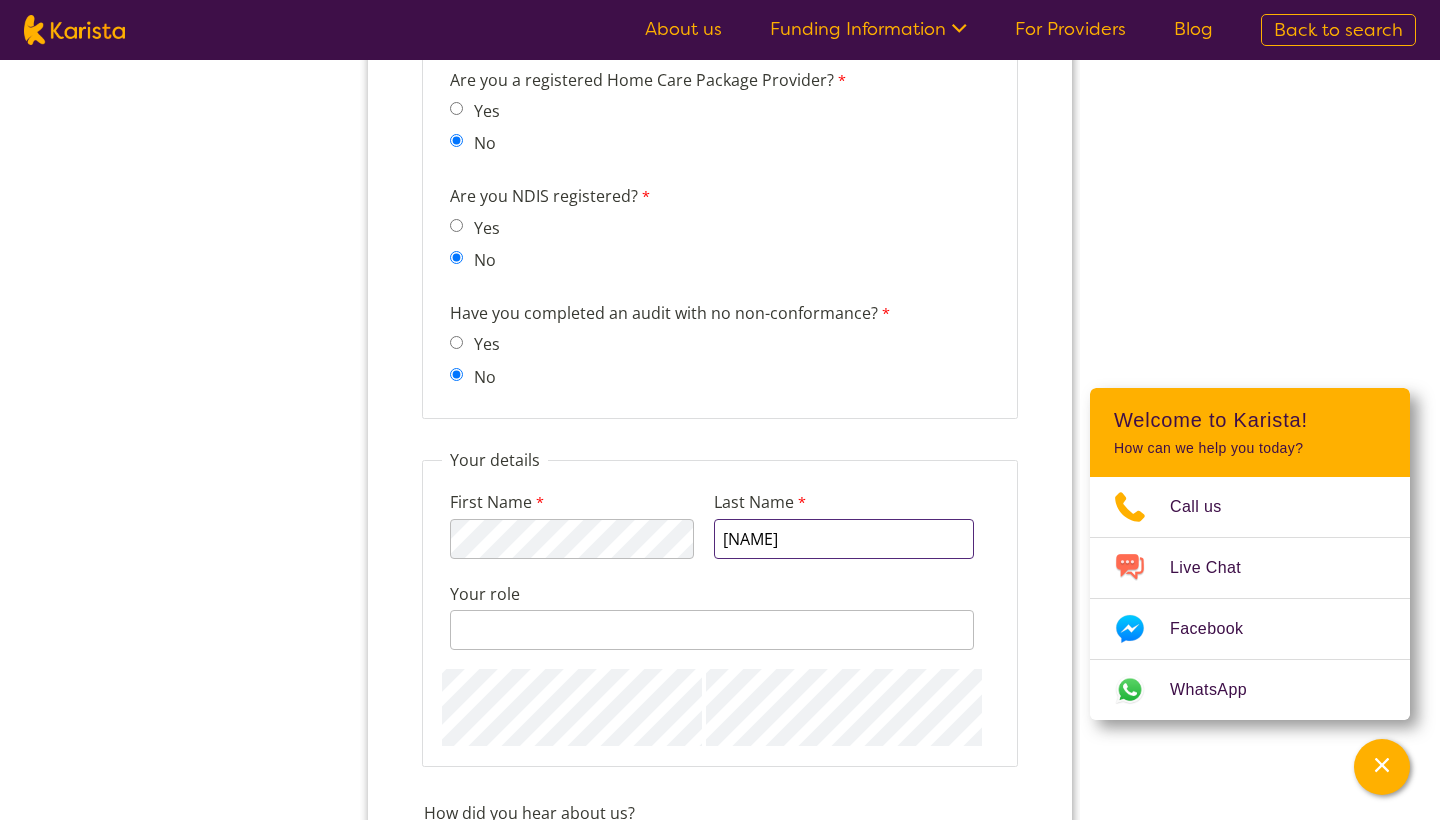 type on "[NAME]" 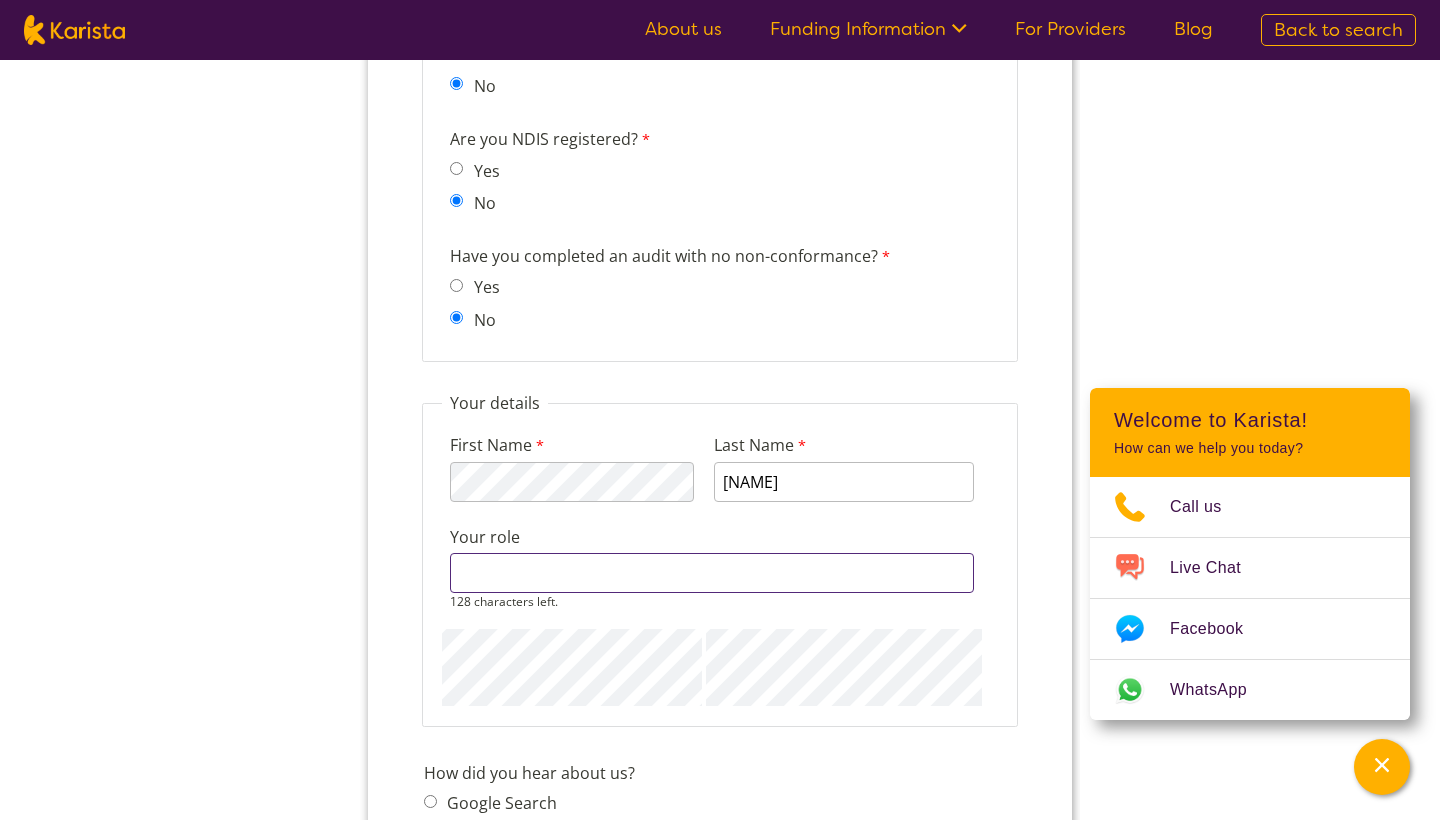 scroll, scrollTop: 1953, scrollLeft: 0, axis: vertical 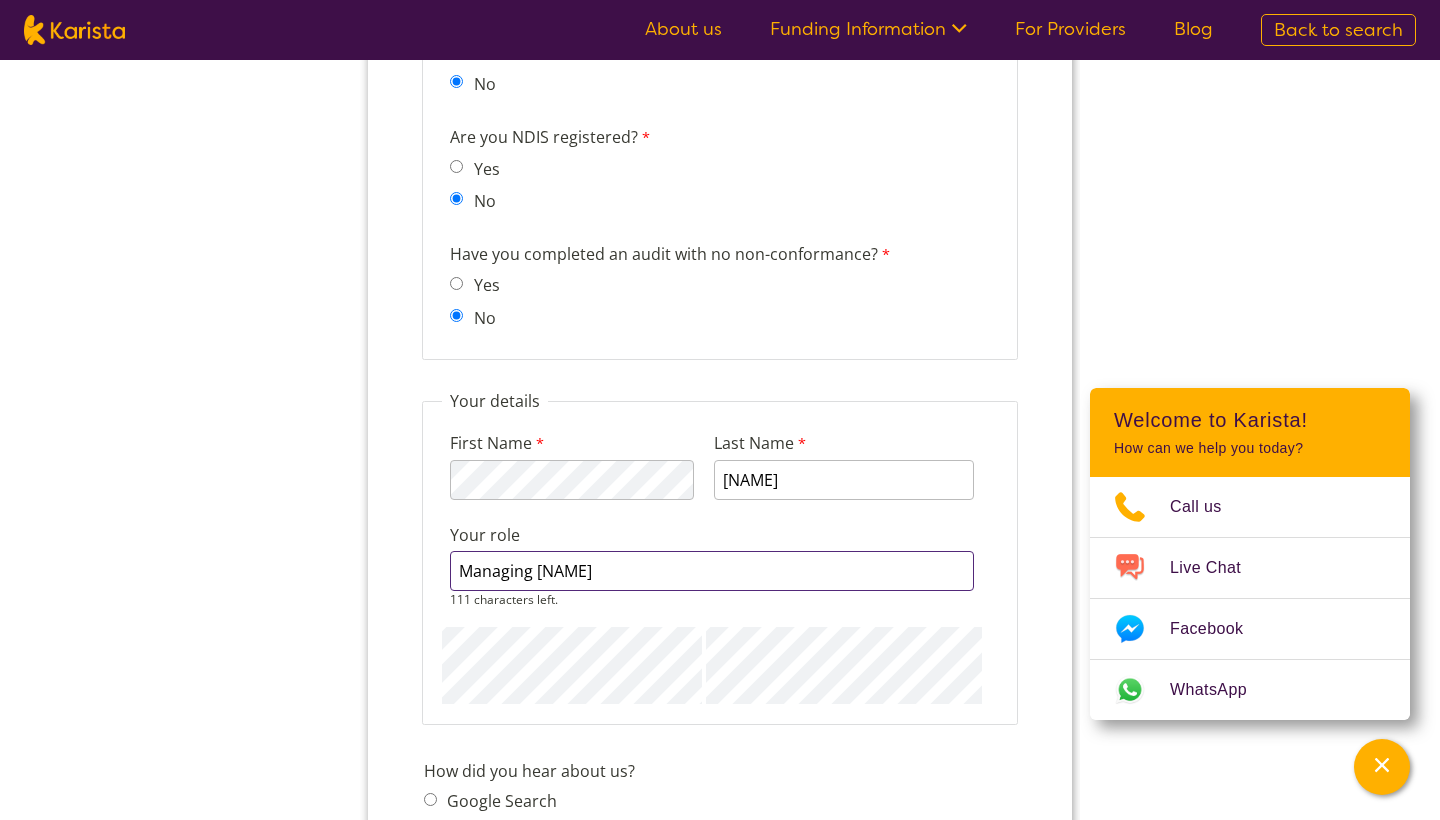 type on "Managing [NAME]" 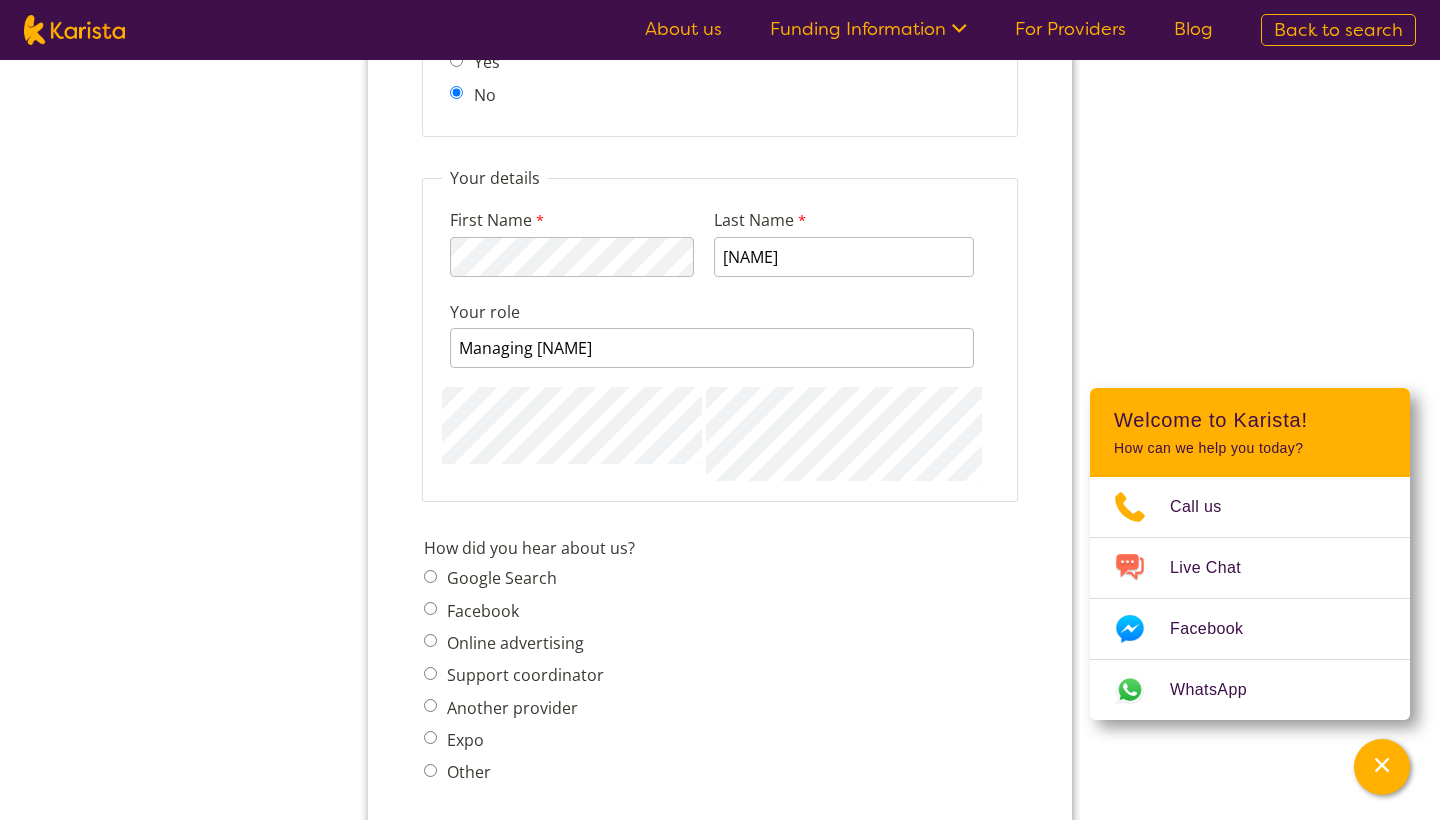 scroll, scrollTop: 2264, scrollLeft: 0, axis: vertical 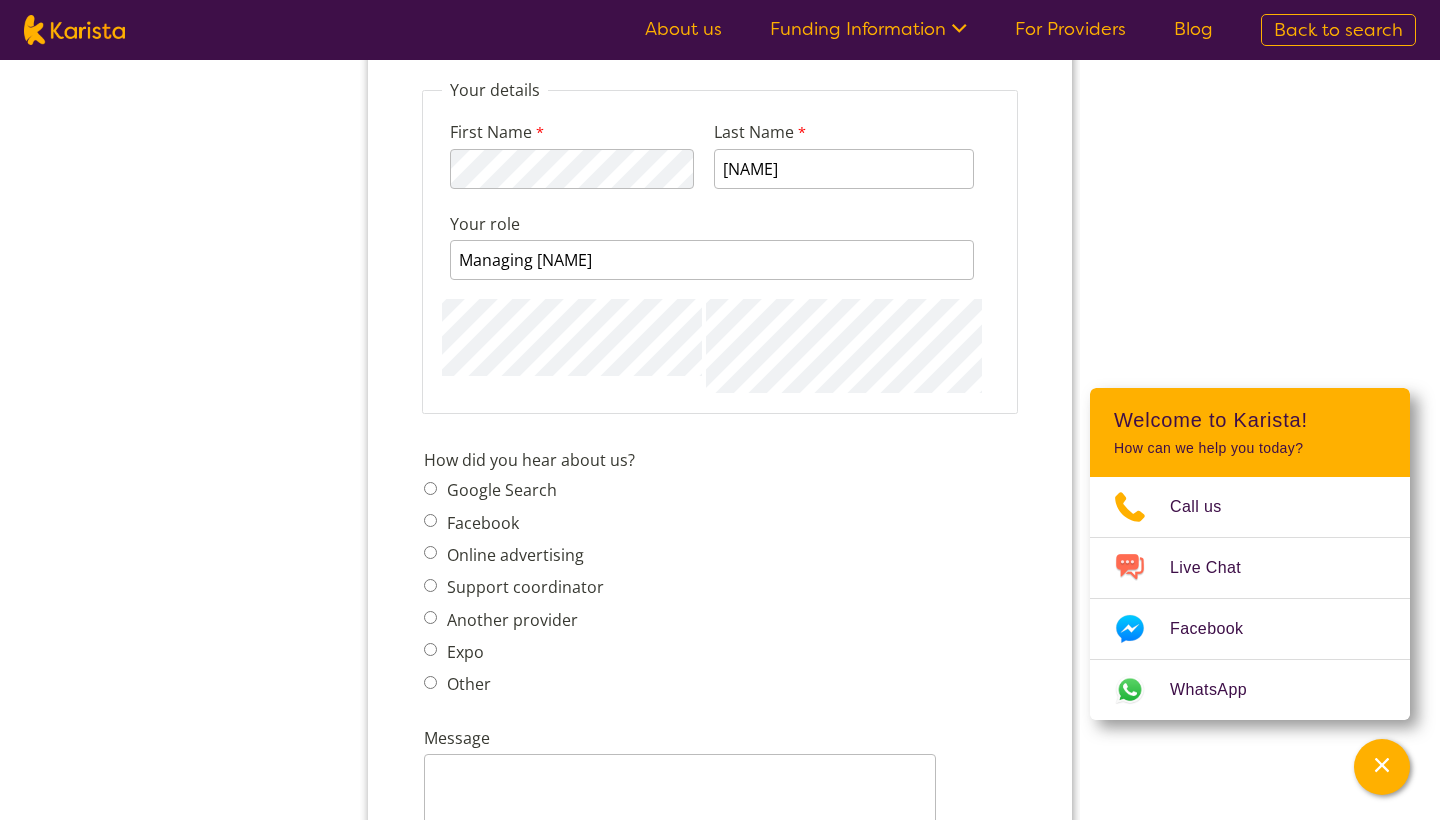 click on "Google Search Facebook Online advertising Support coordinator Another provider Expo Other" at bounding box center [520, 587] 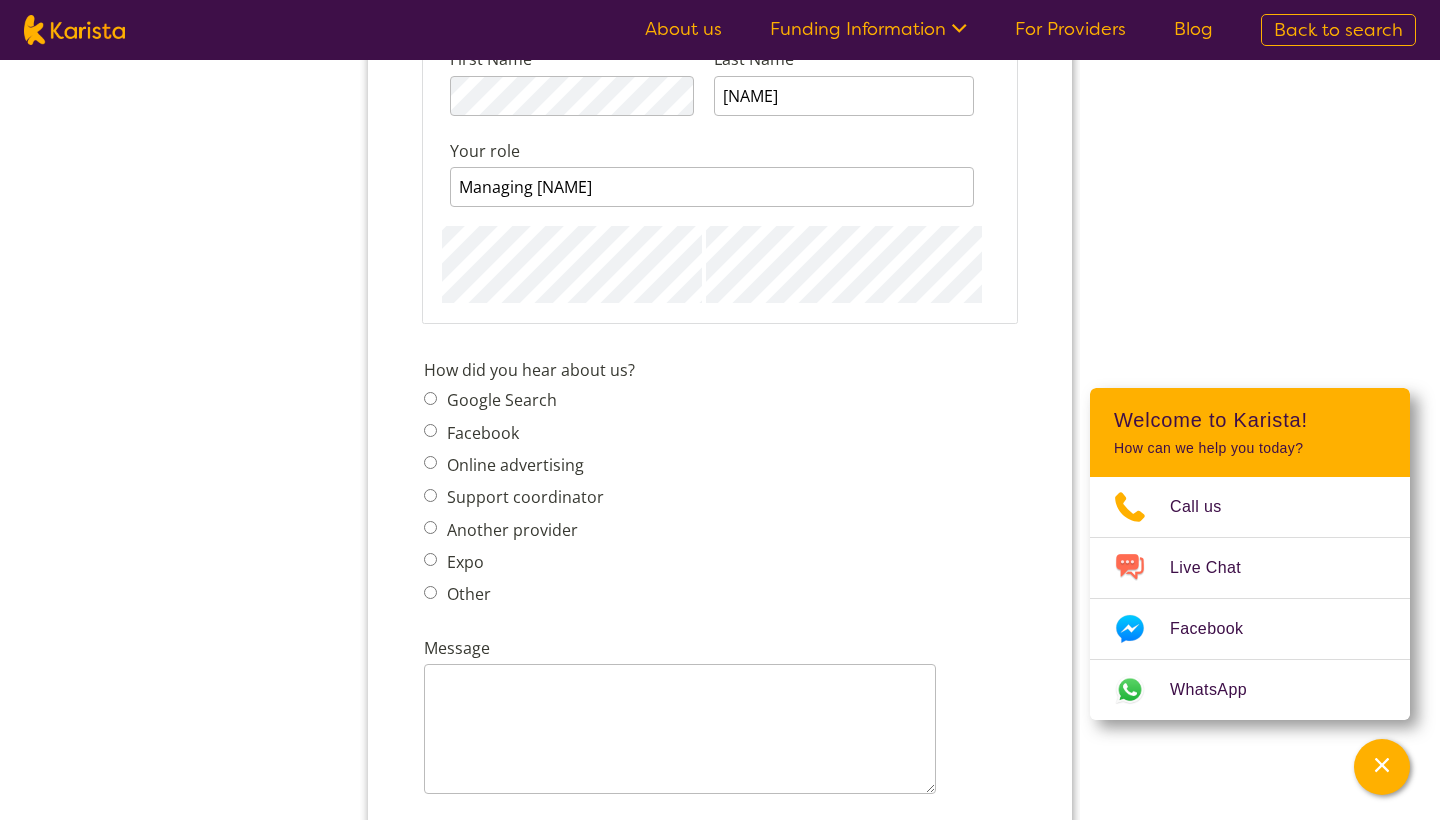 scroll, scrollTop: 2343, scrollLeft: 0, axis: vertical 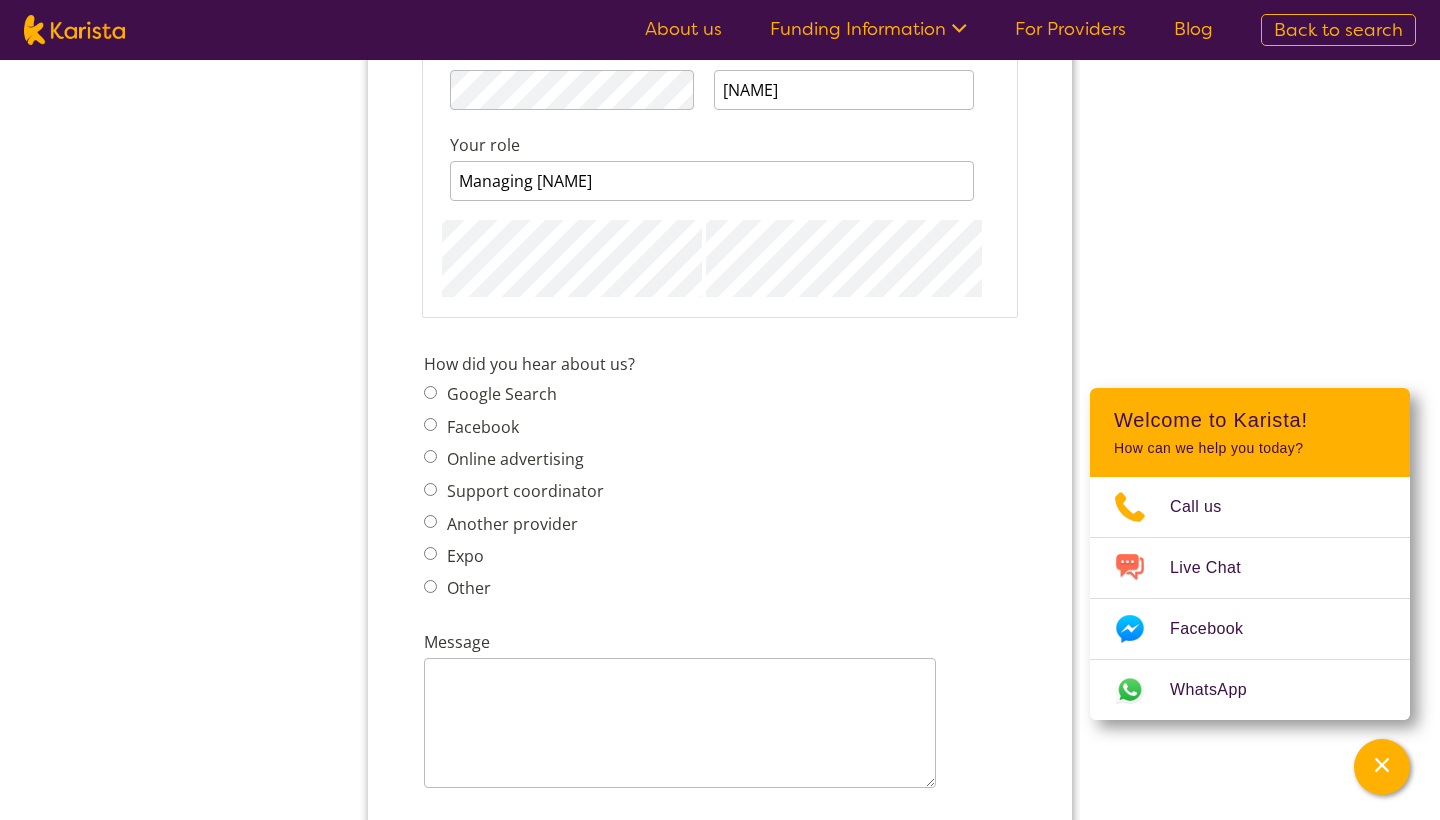 click on "Another provider" at bounding box center [430, 521] 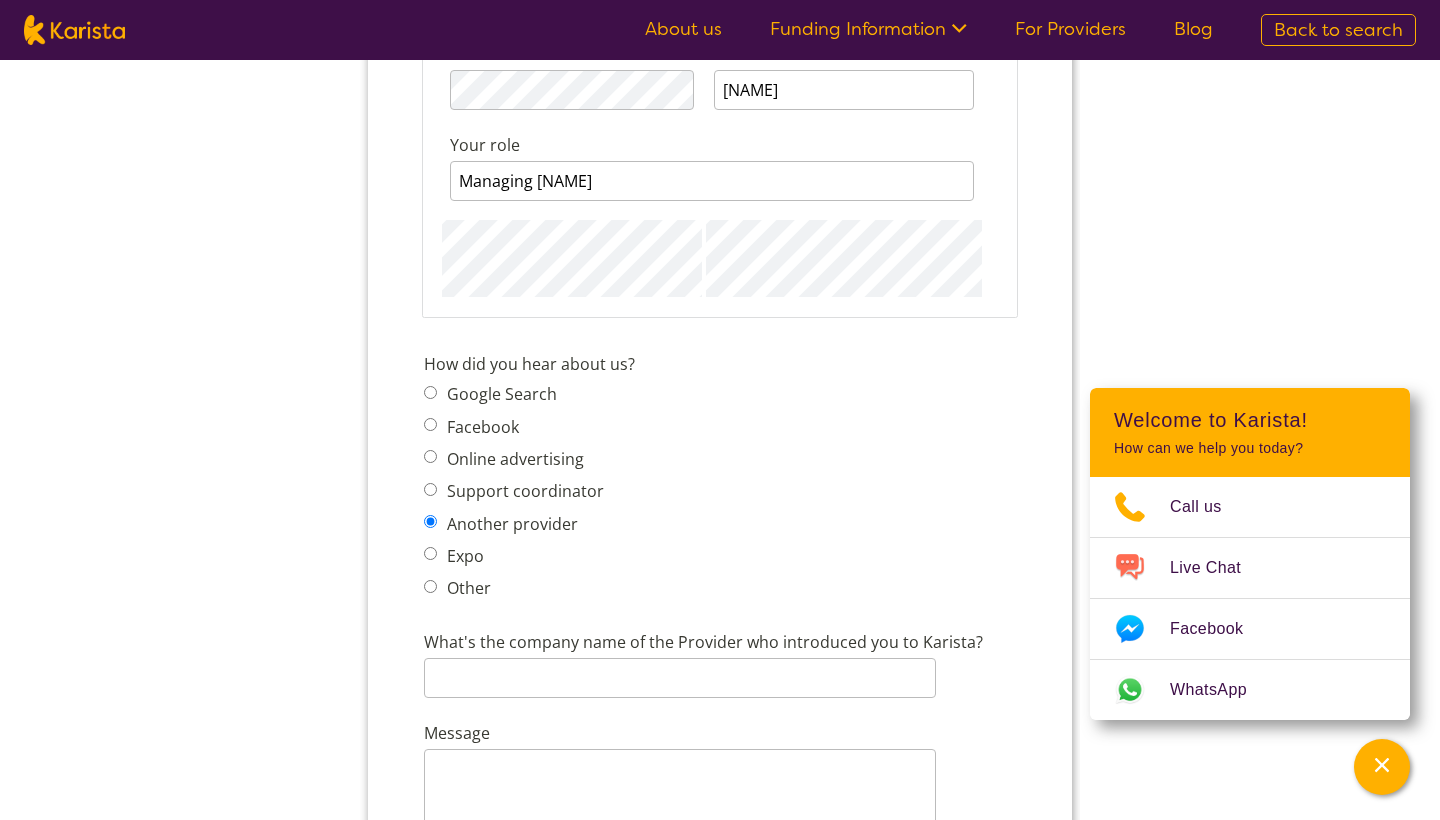 click on "Google Search" at bounding box center [520, 394] 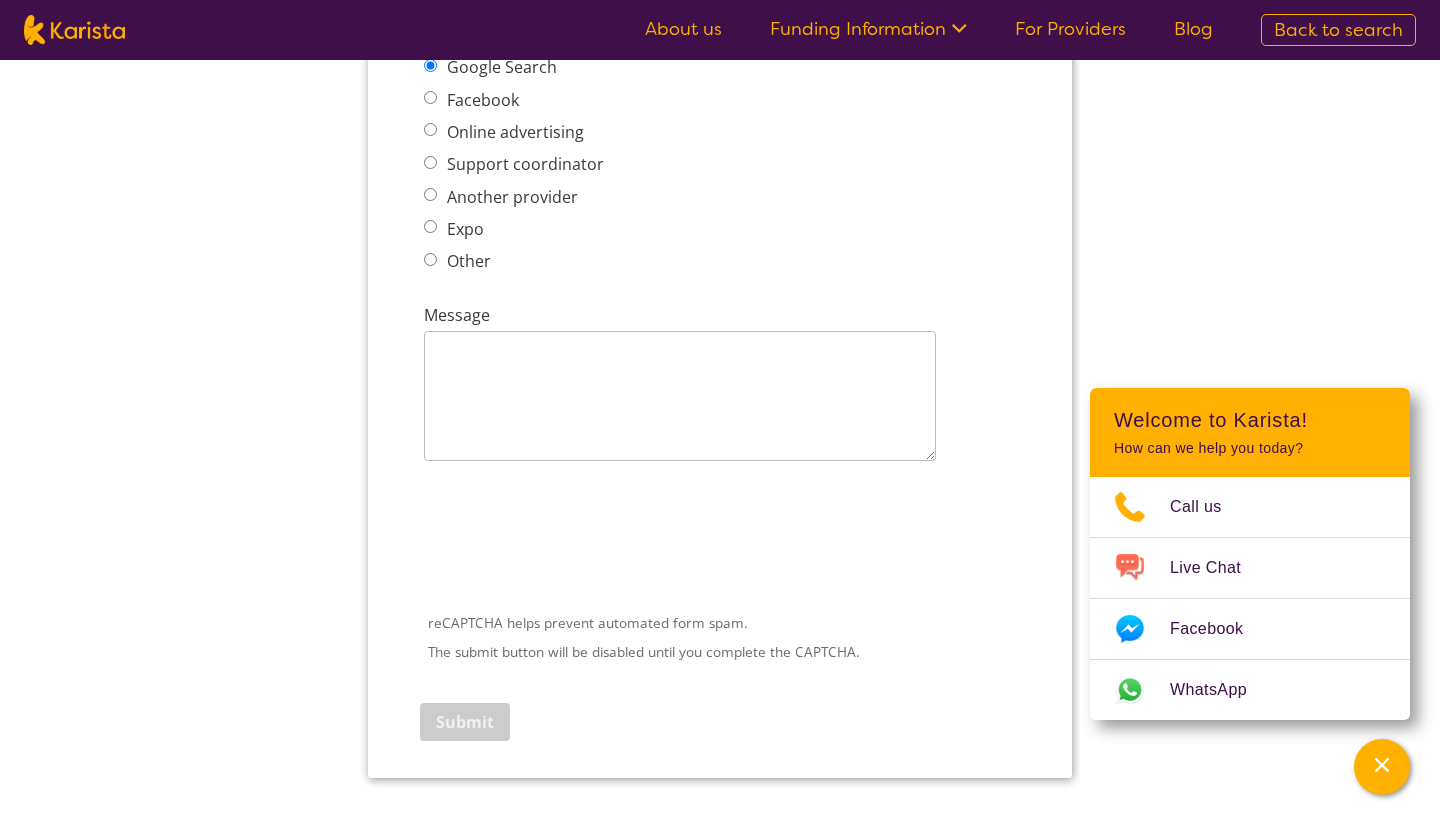 scroll, scrollTop: 2669, scrollLeft: 0, axis: vertical 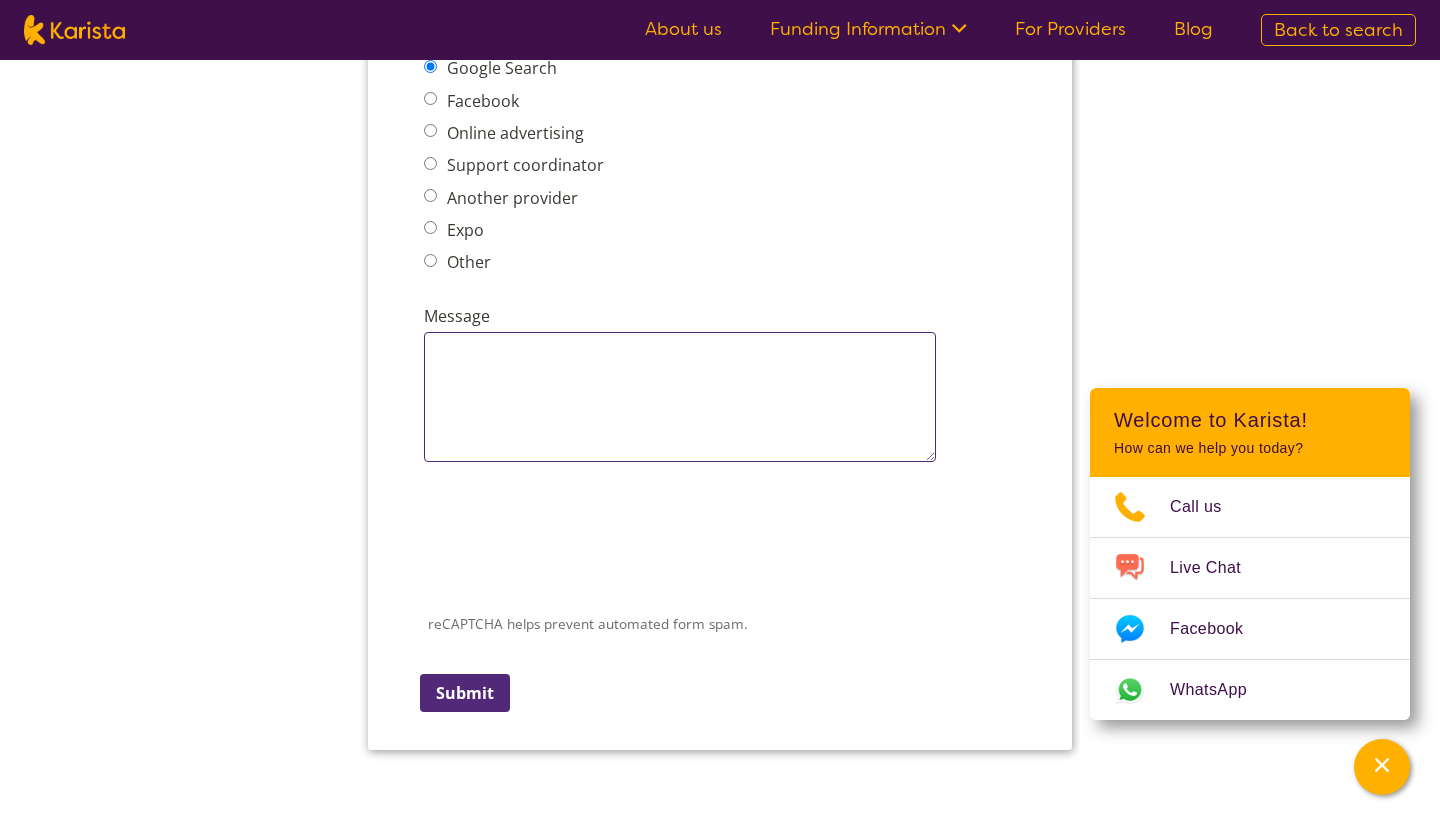 click on "Message" at bounding box center [680, 397] 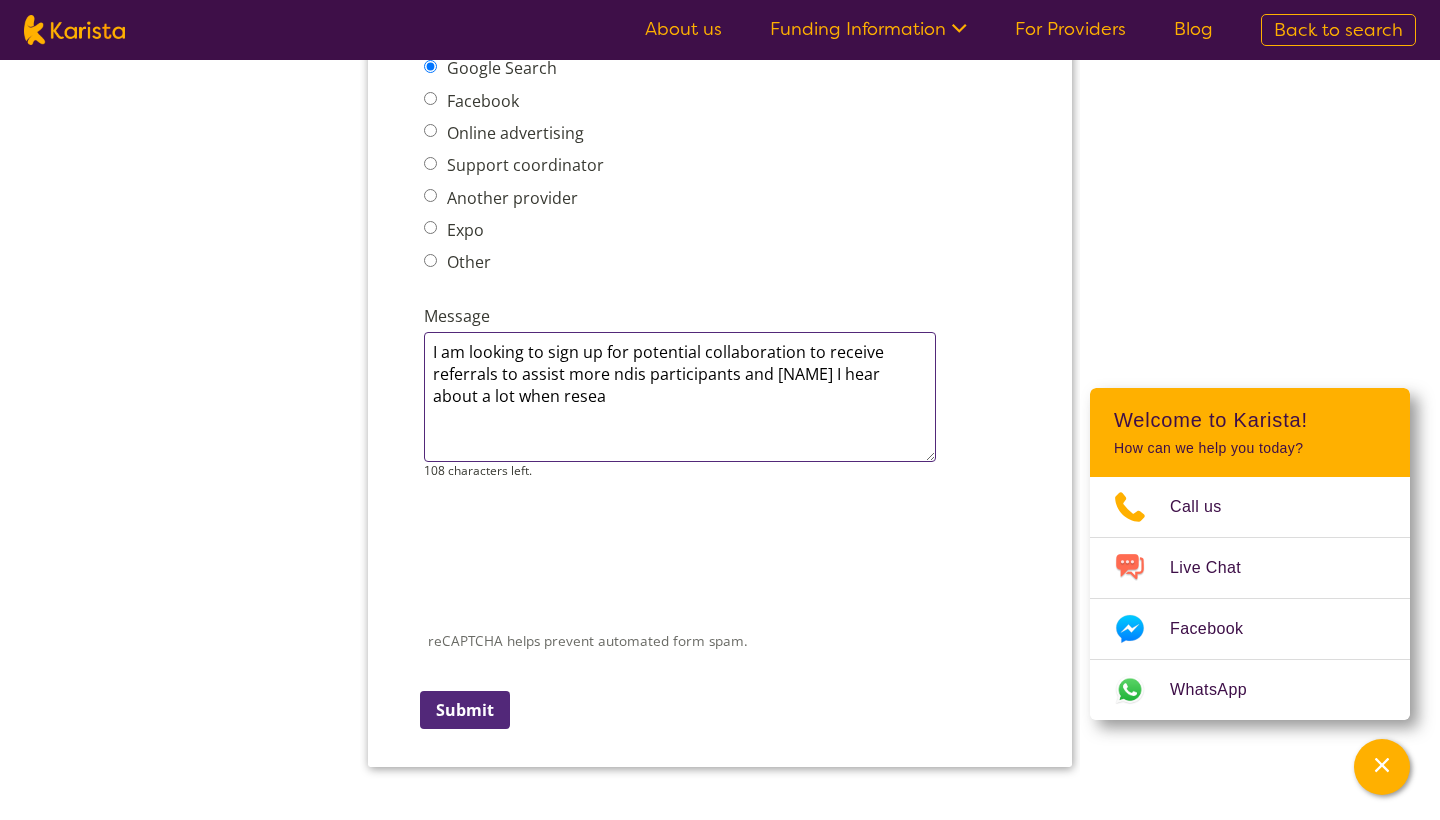 drag, startPoint x: 487, startPoint y: 434, endPoint x: 609, endPoint y: 406, distance: 125.17188 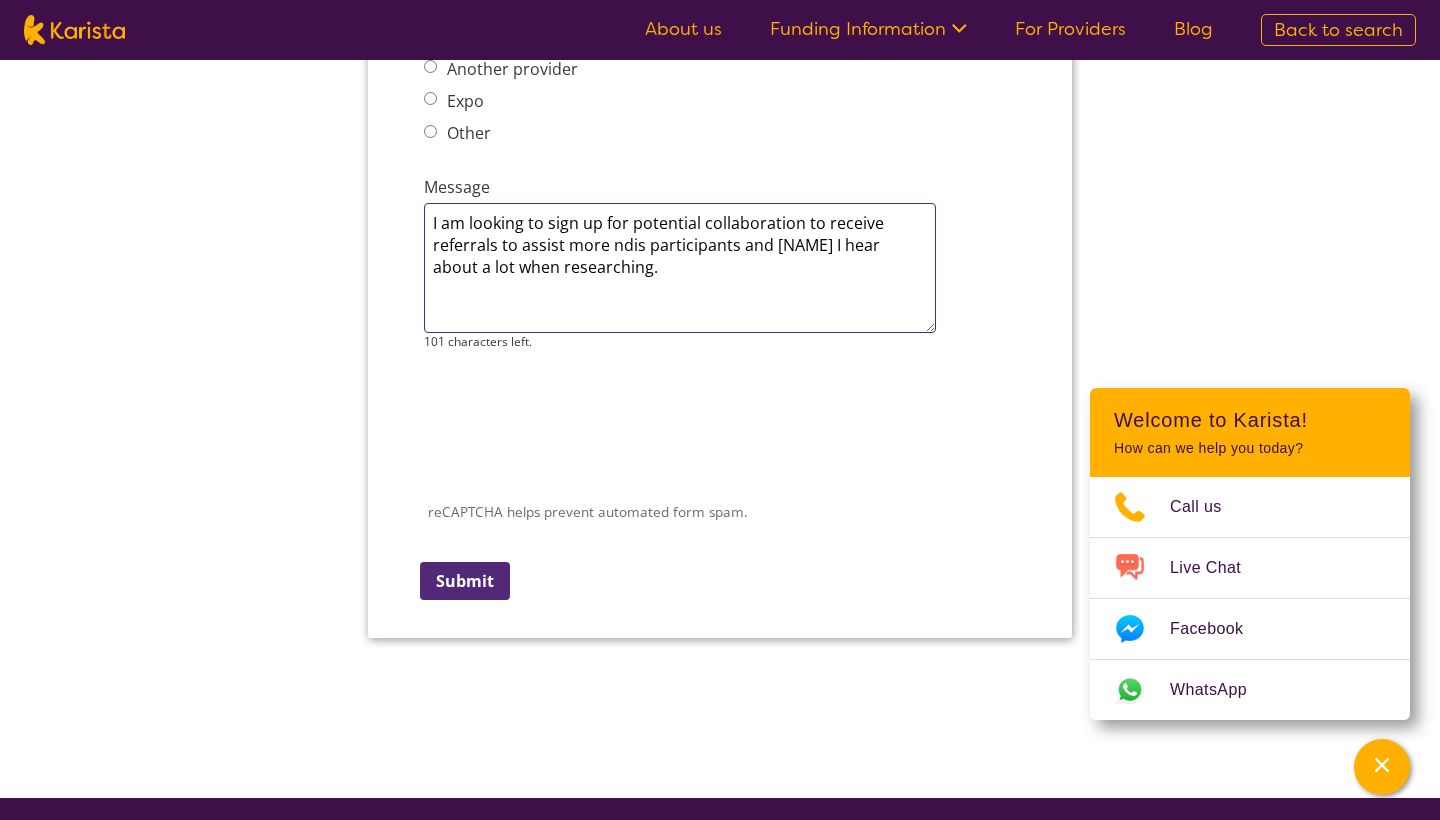 scroll, scrollTop: 2799, scrollLeft: 0, axis: vertical 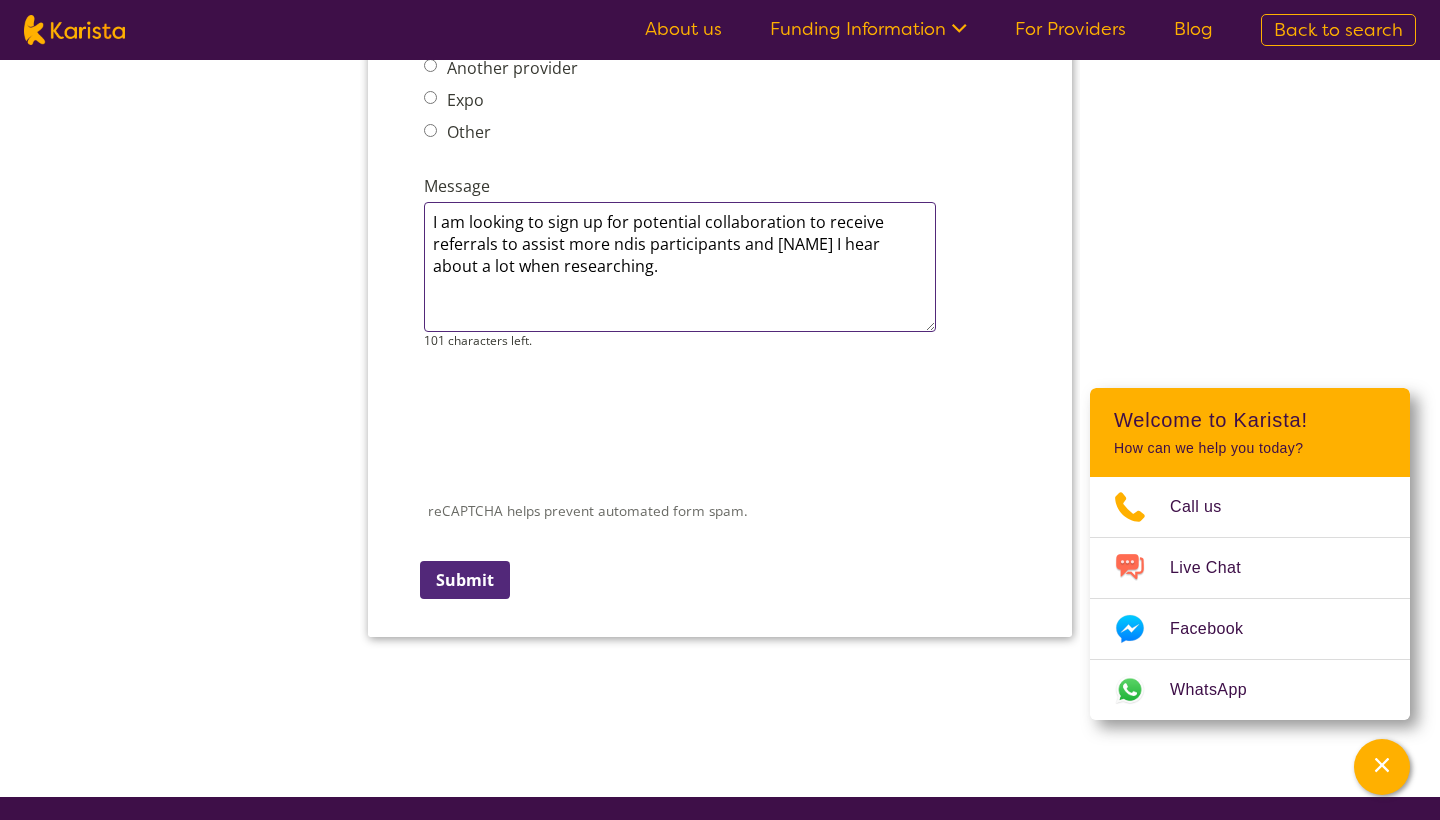 type on "I am looking to sign up for potential collaboration to receive referrals to assist more ndis participants and [NAME] I hear about a lot when researching." 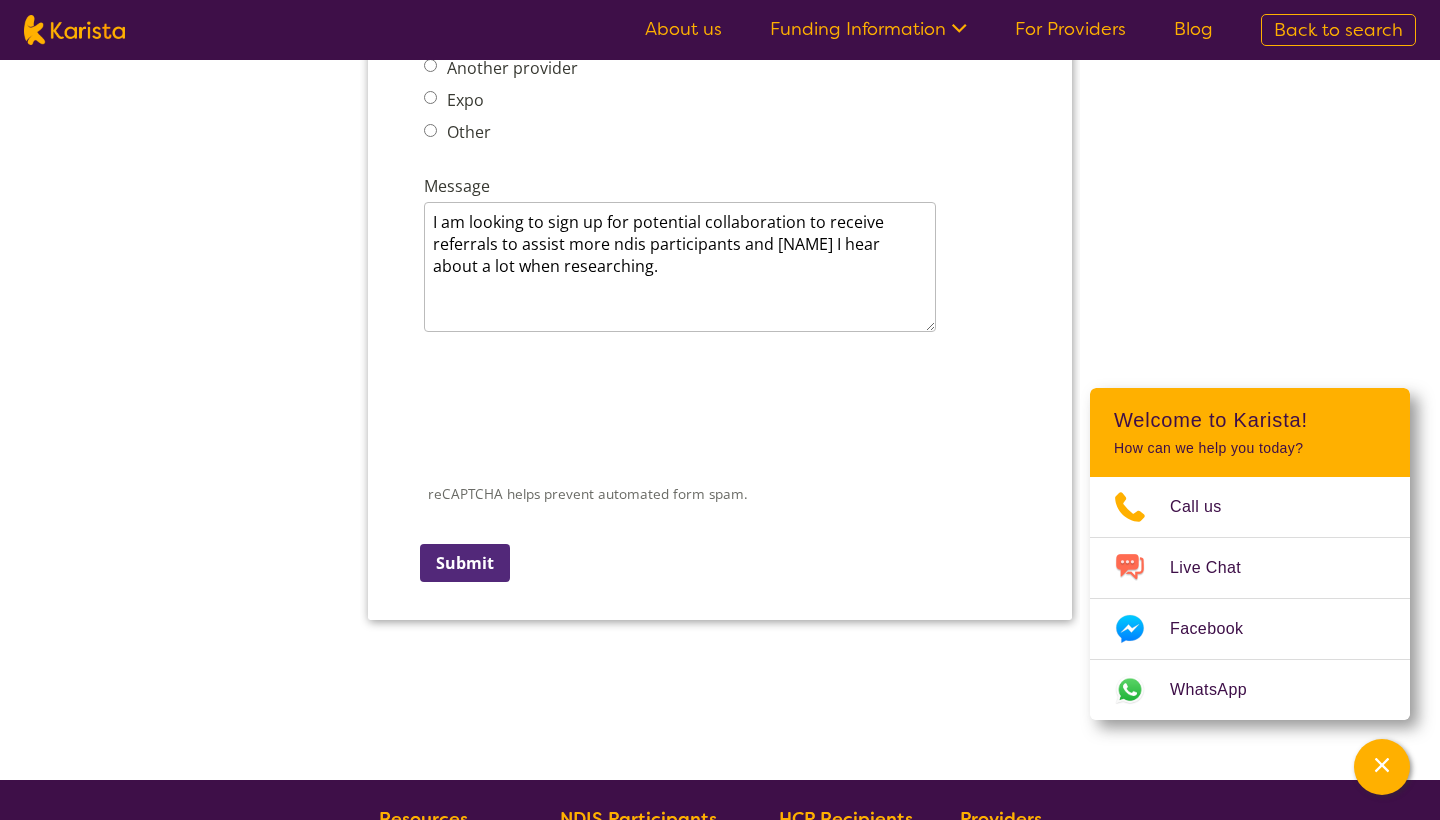 click on "reCAPTCHA helps prevent automated form spam. The submit button will be disabled until you complete the CAPTCHA. Submit" at bounding box center (720, 465) 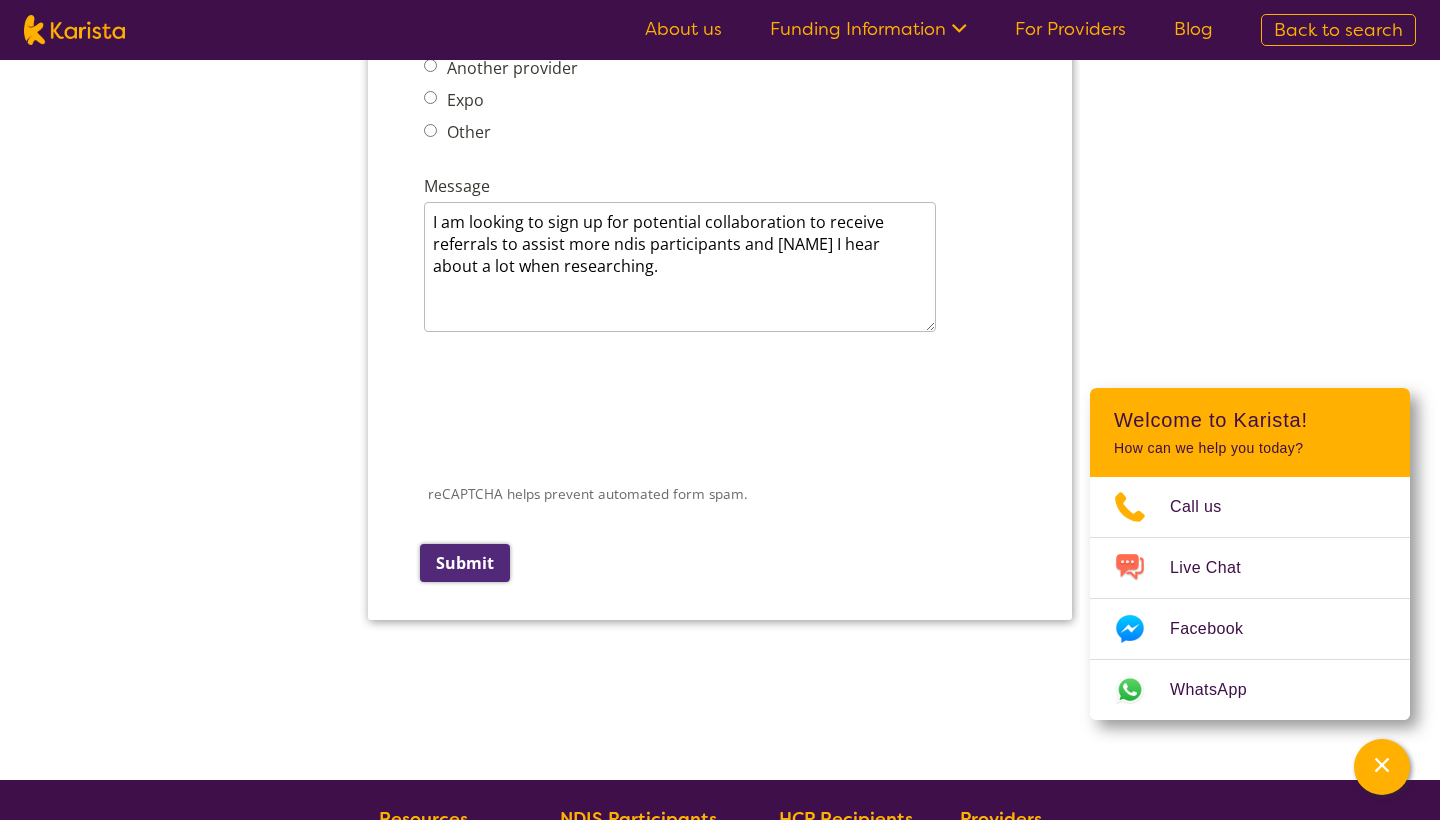 click on "Submit" at bounding box center (465, 563) 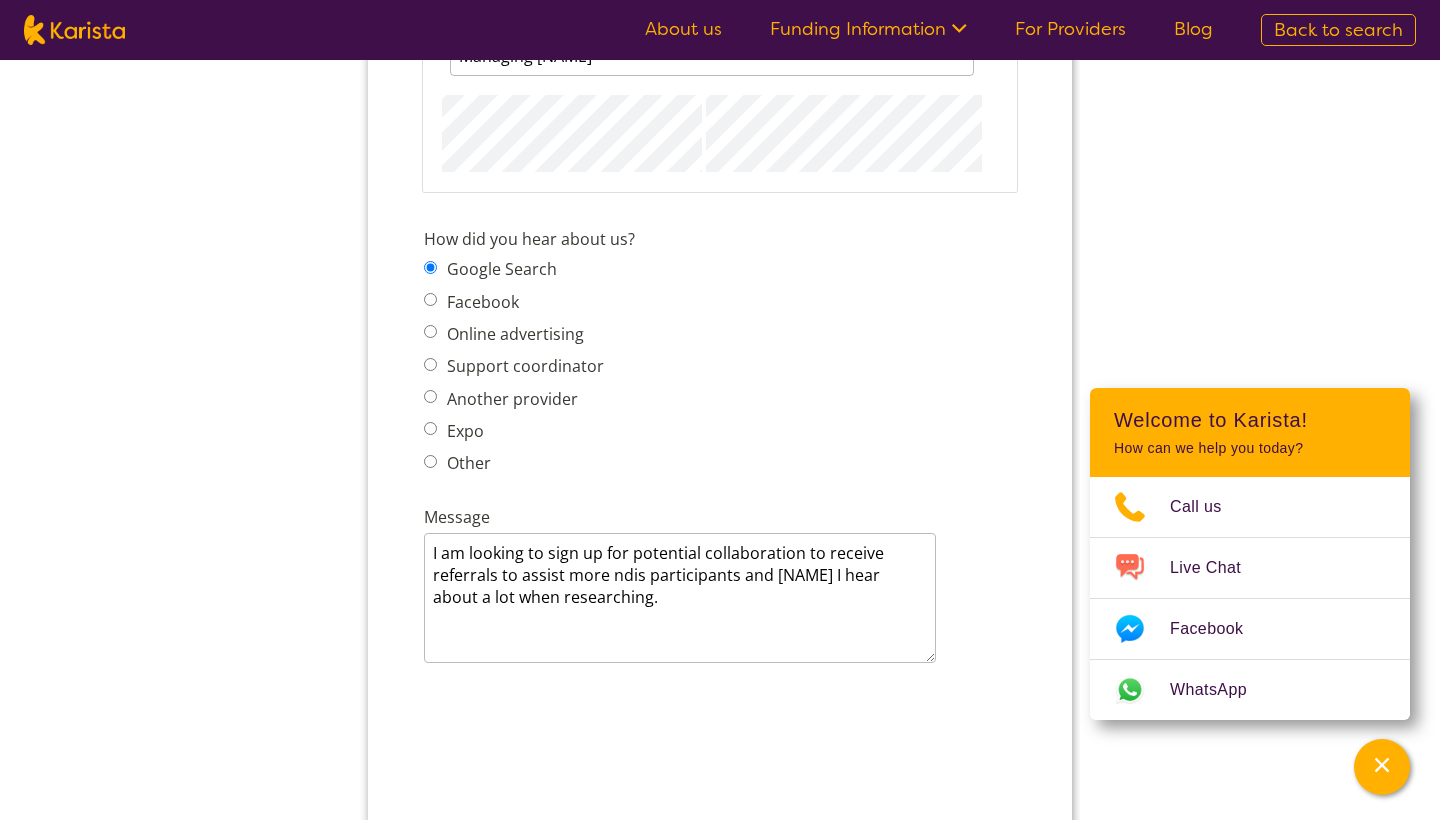 scroll, scrollTop: 2492, scrollLeft: 0, axis: vertical 